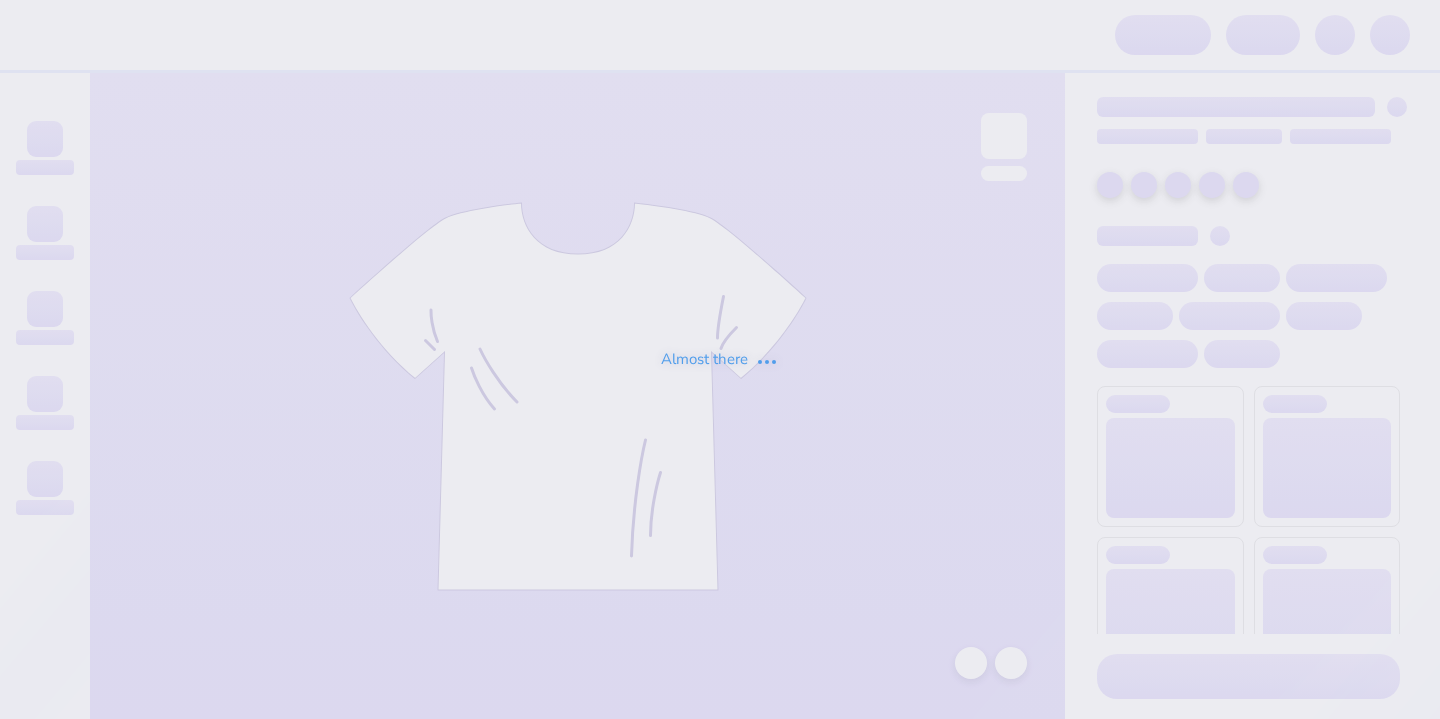scroll, scrollTop: 0, scrollLeft: 0, axis: both 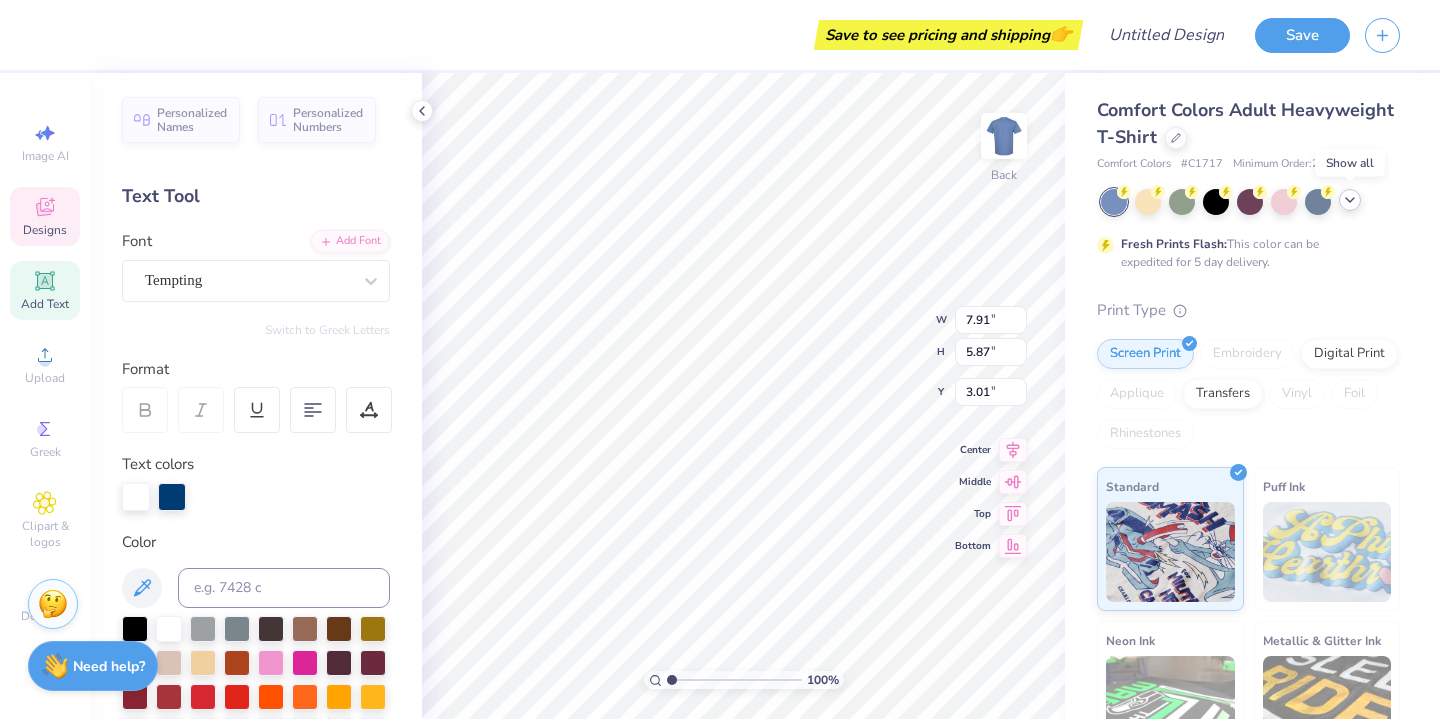 click 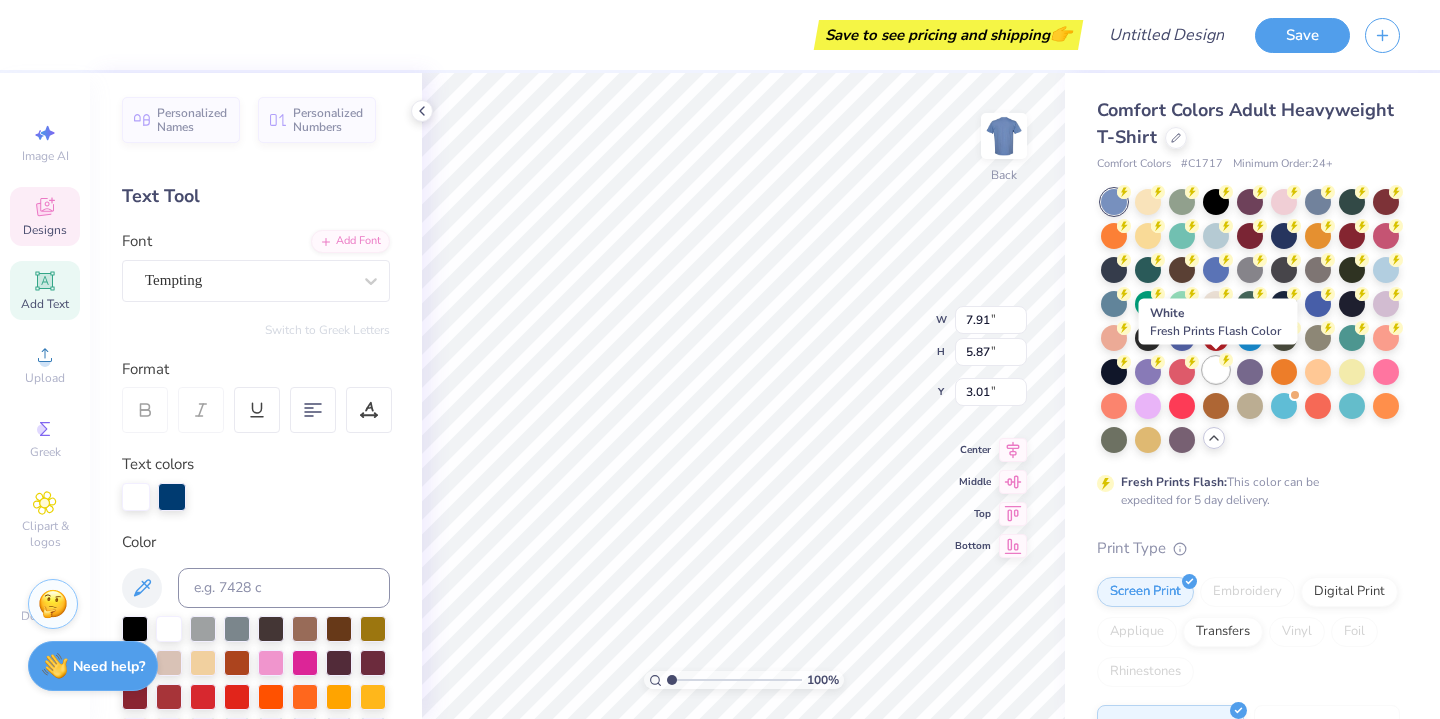 click at bounding box center (1216, 370) 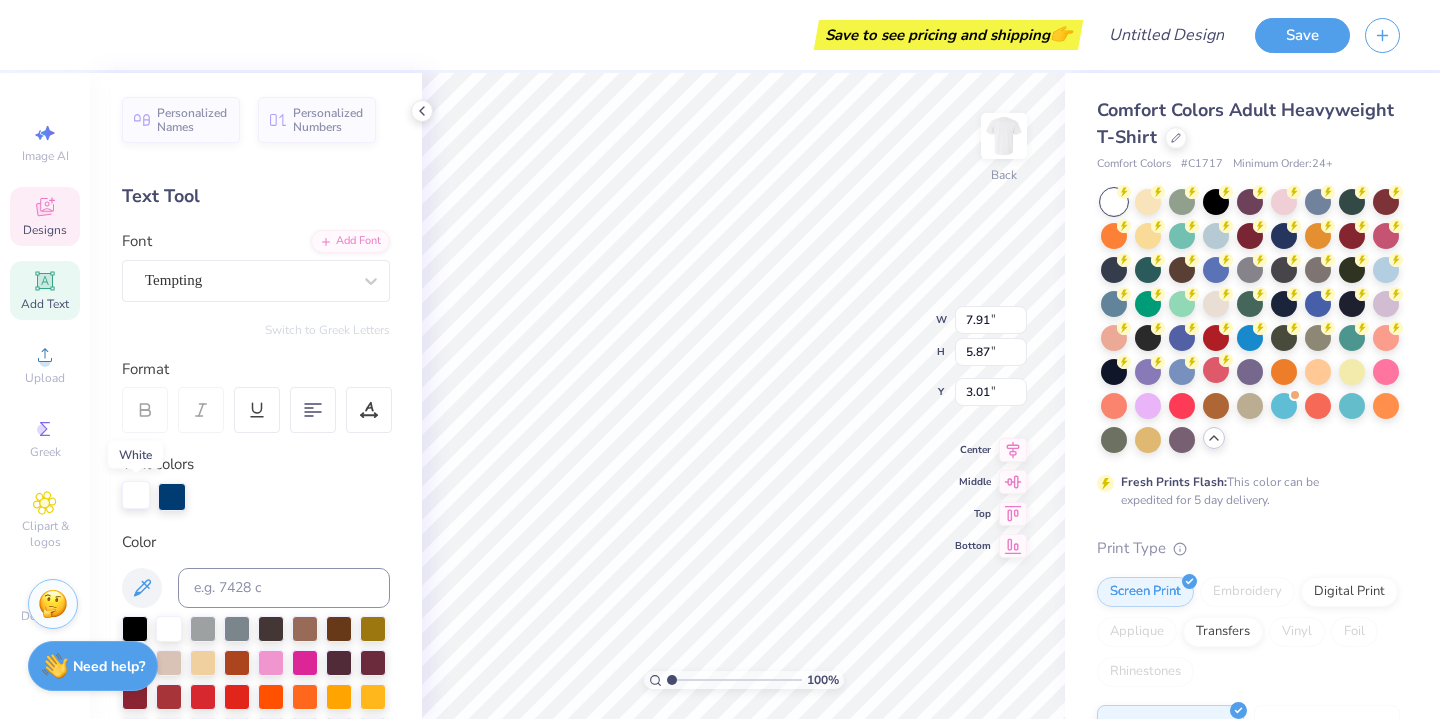 click at bounding box center (136, 495) 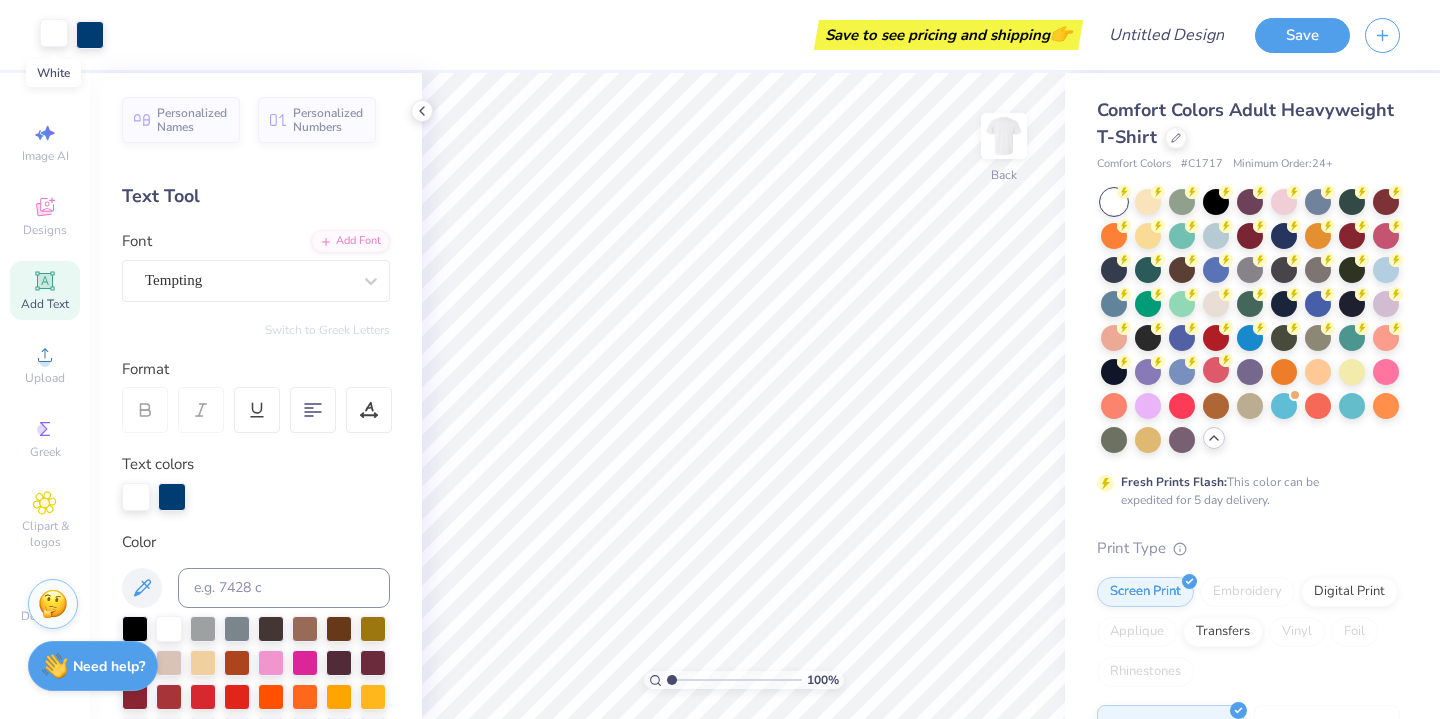 click at bounding box center [54, 33] 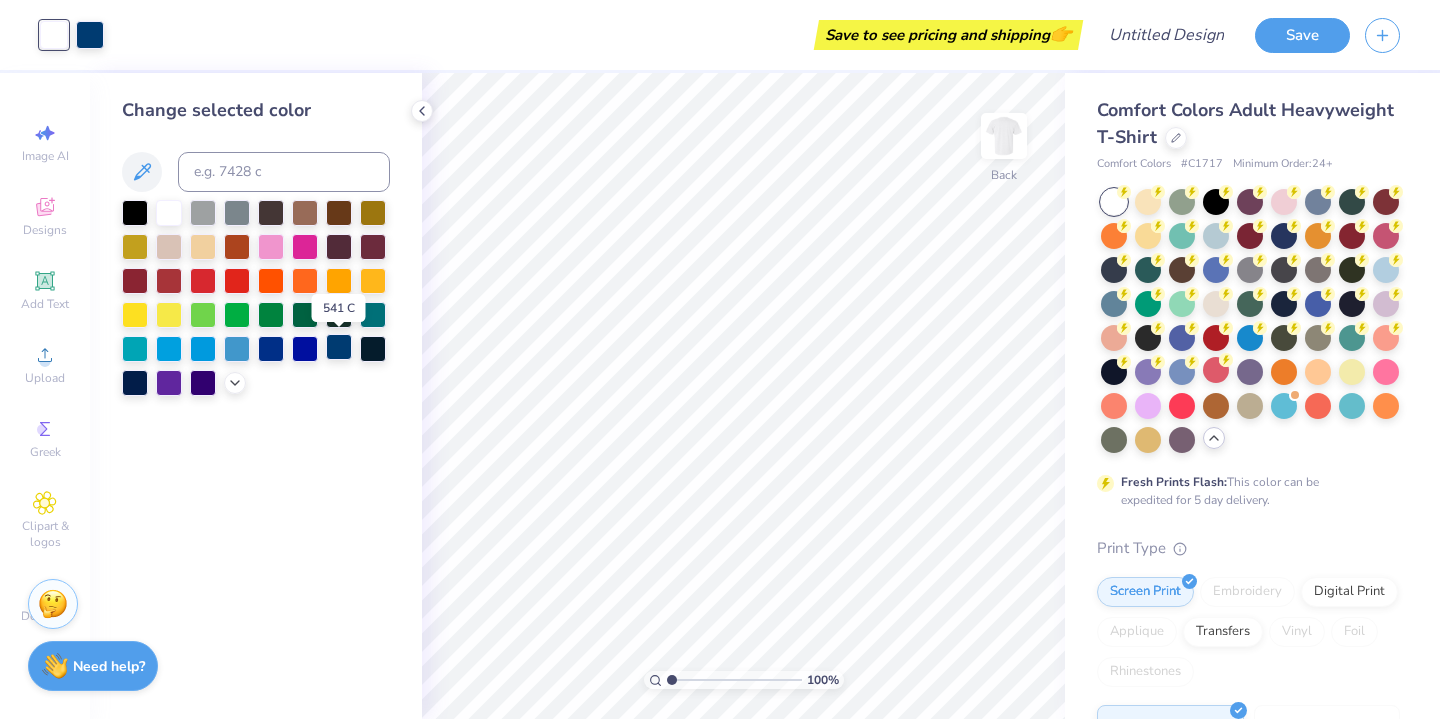 click at bounding box center (339, 347) 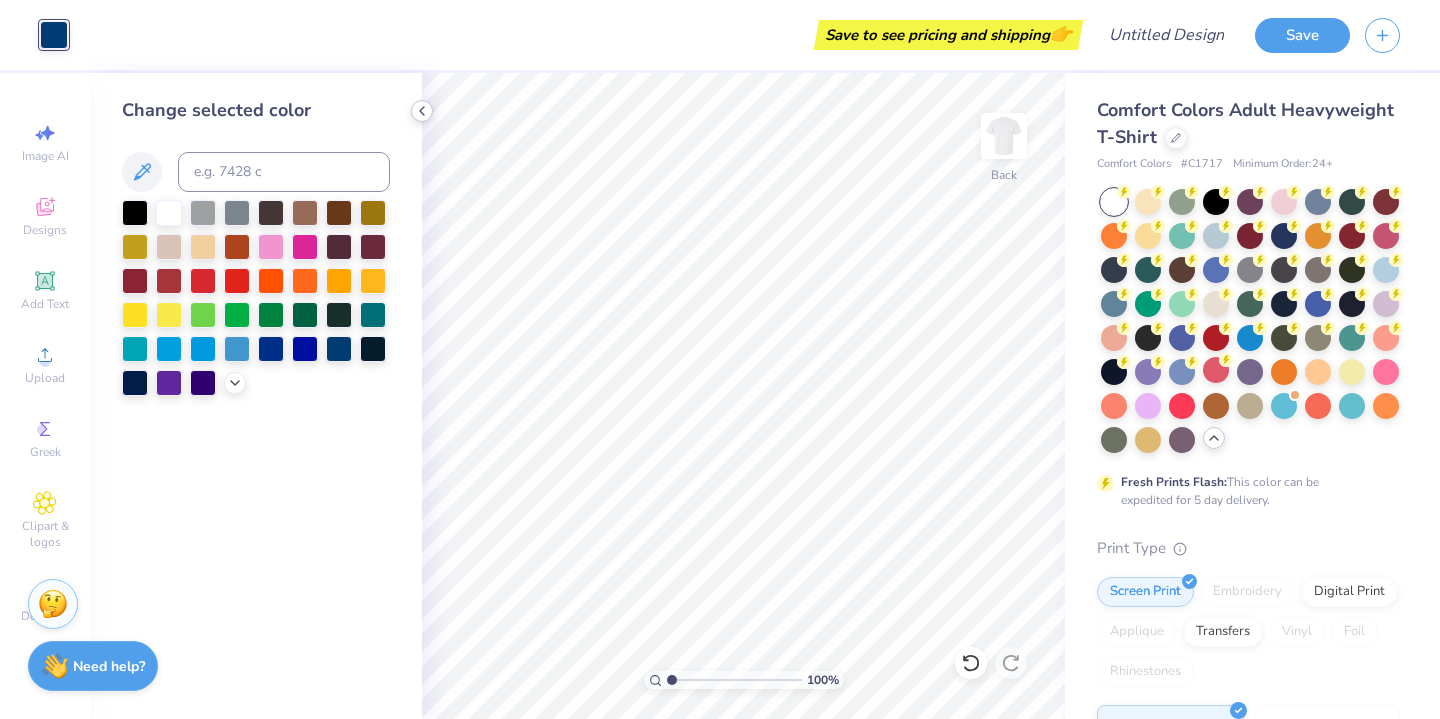 click 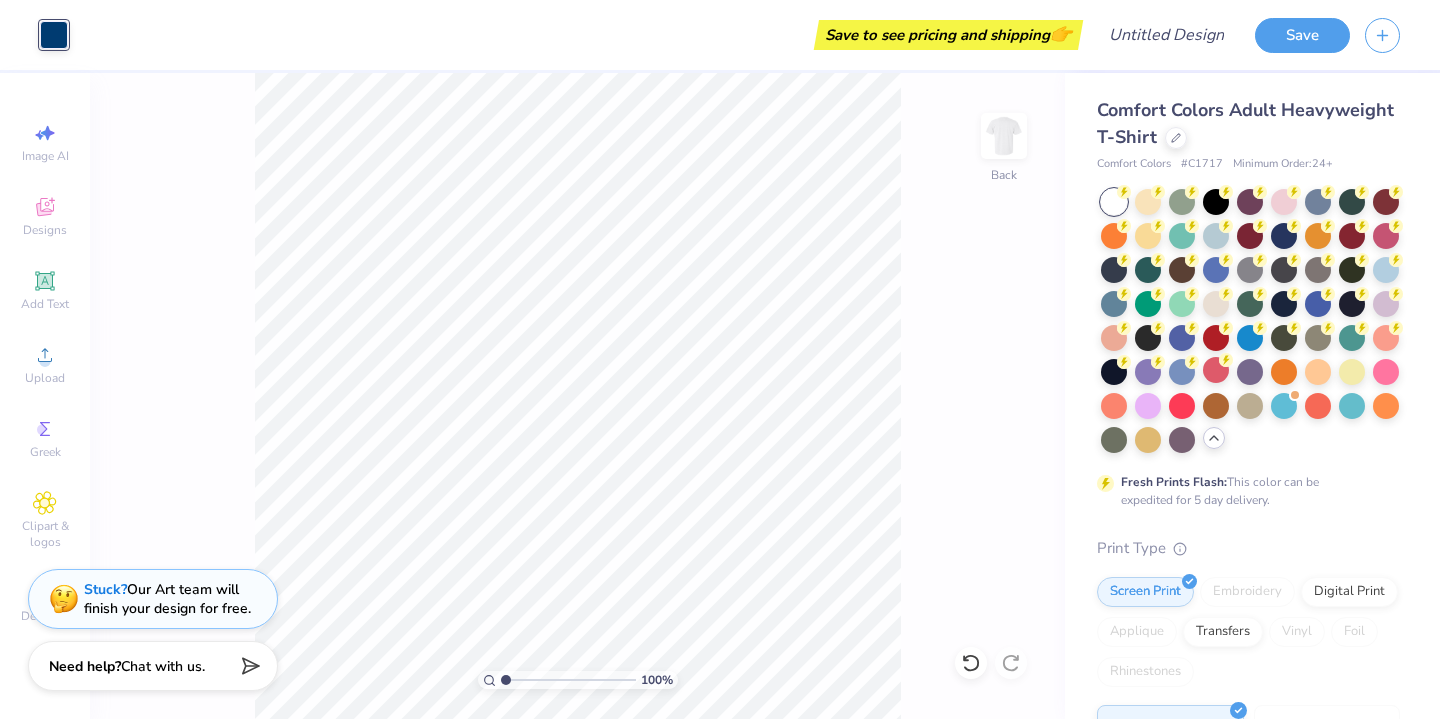 click on "Art colors" at bounding box center (34, 35) 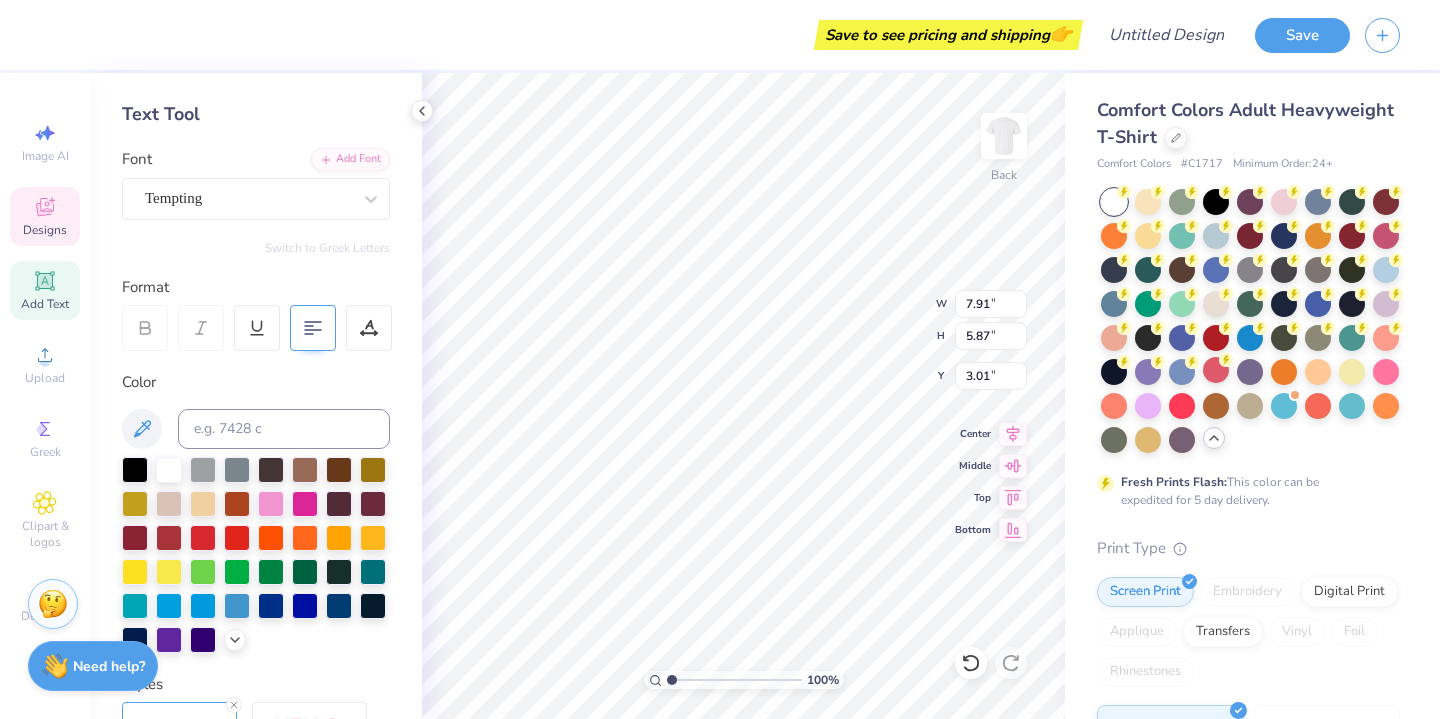 scroll, scrollTop: 443, scrollLeft: 0, axis: vertical 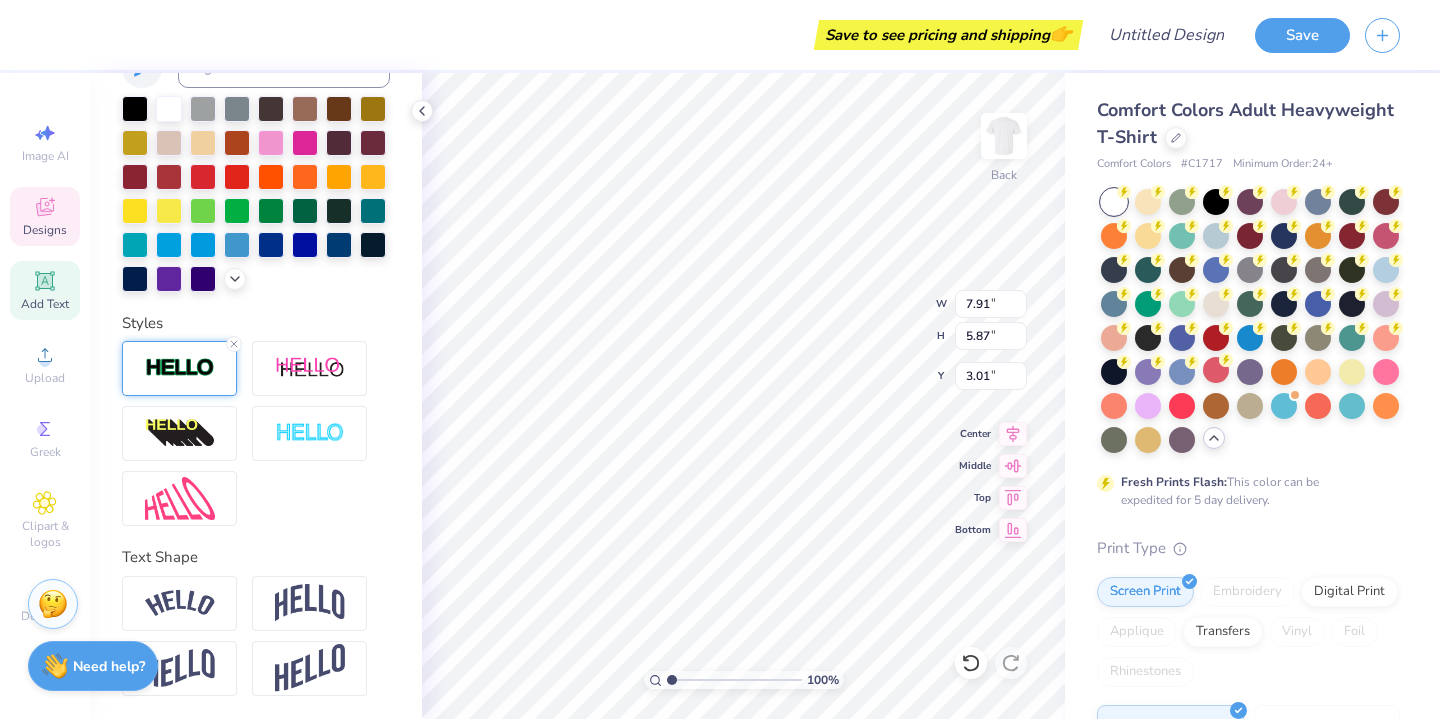 click at bounding box center [179, 368] 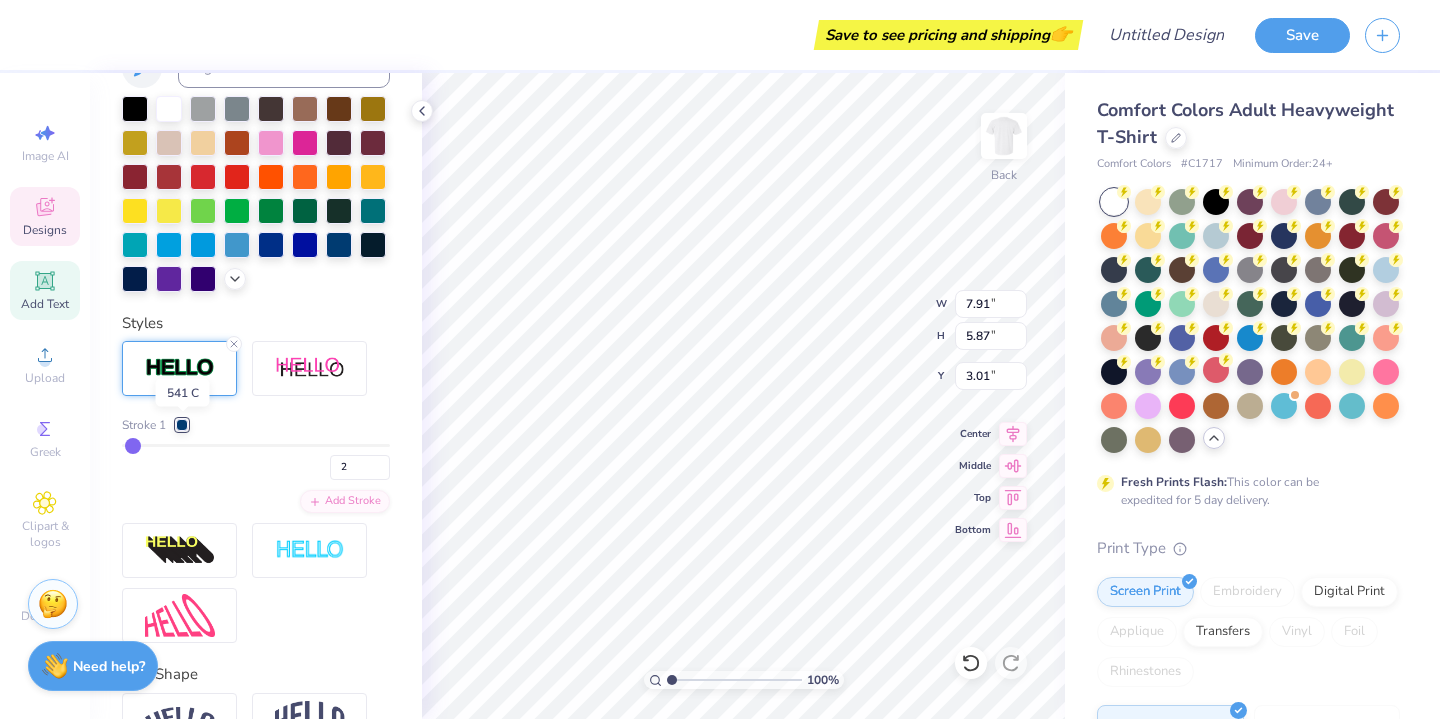 click at bounding box center (182, 425) 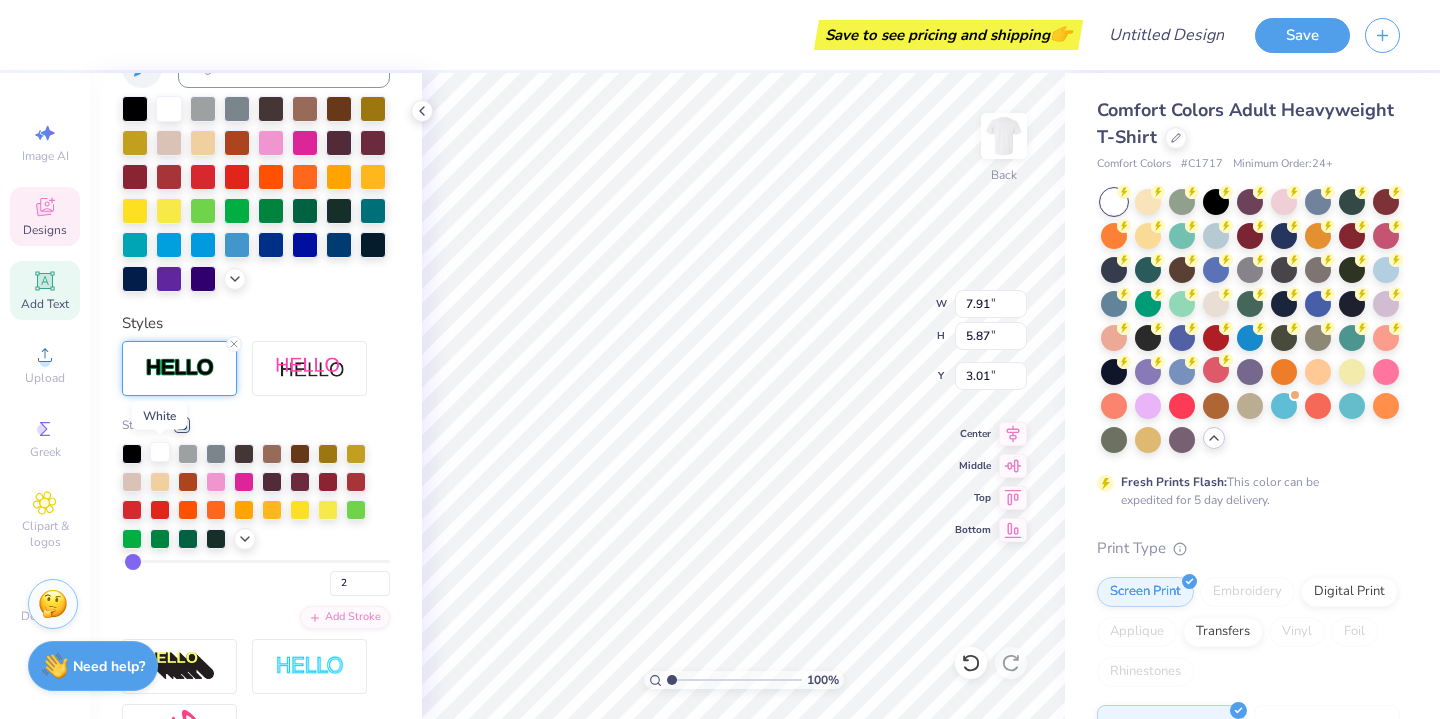 click at bounding box center (160, 452) 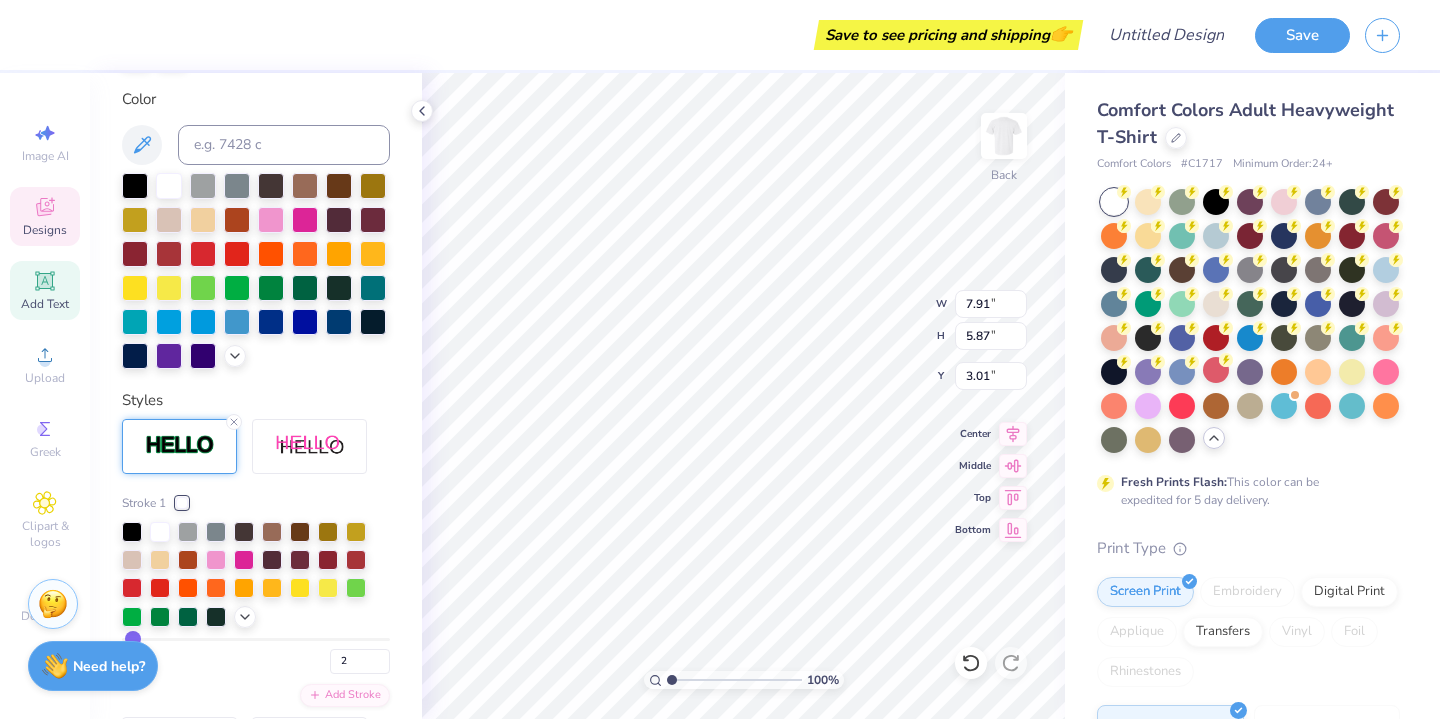 scroll, scrollTop: 521, scrollLeft: 0, axis: vertical 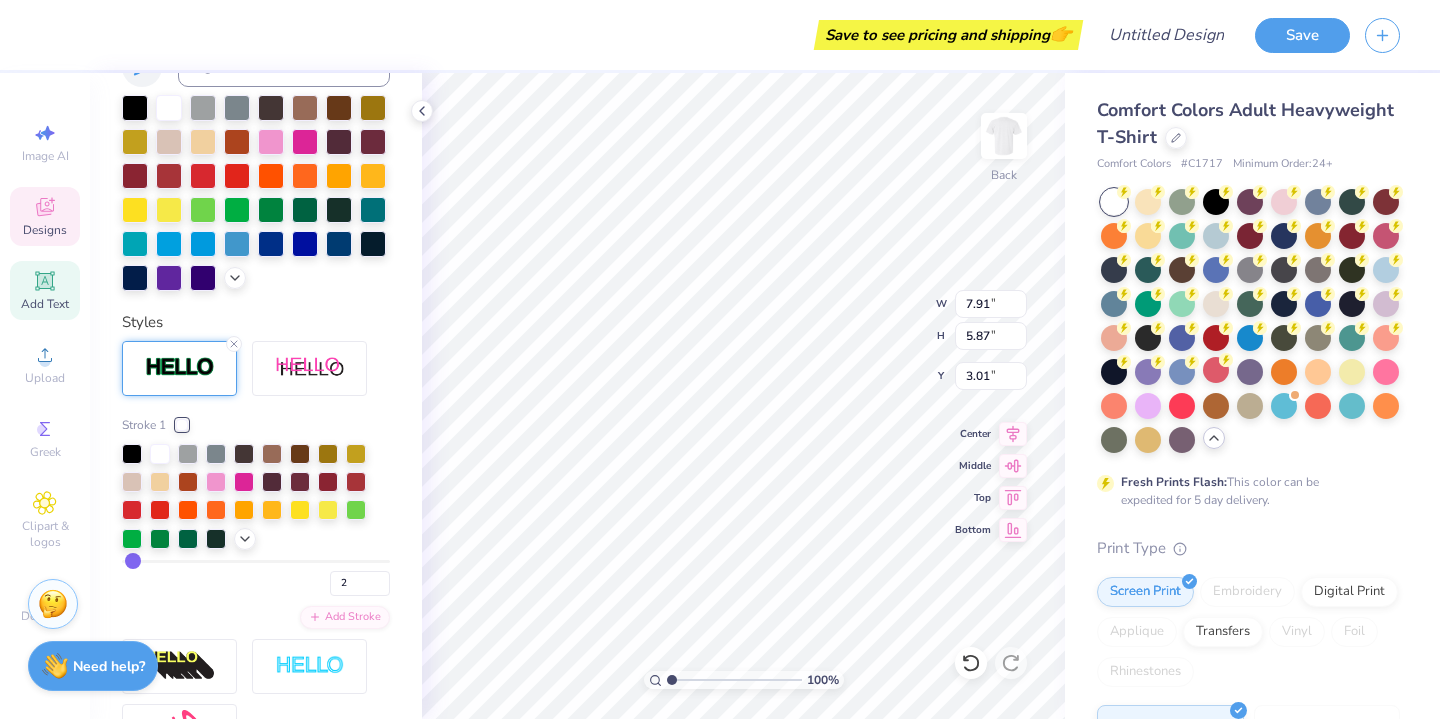 type on "3" 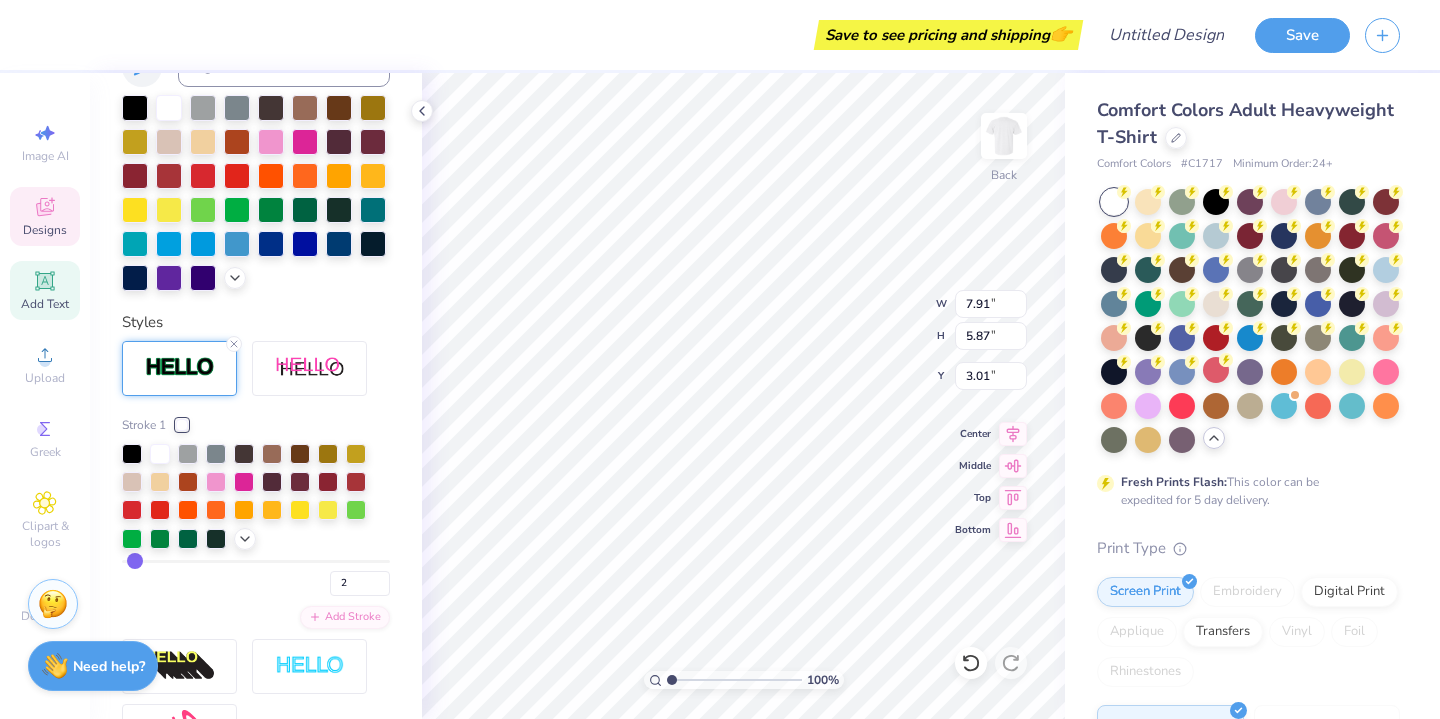 type on "3" 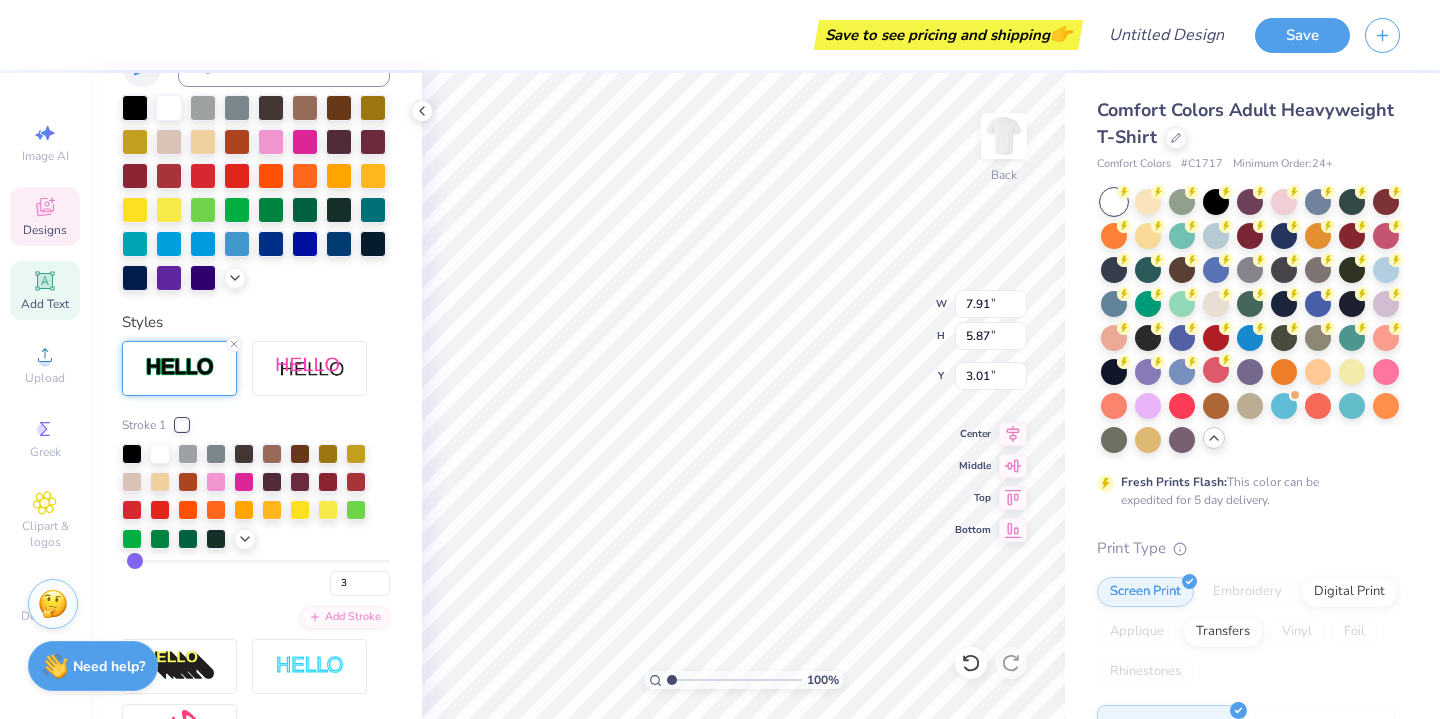 type on "4" 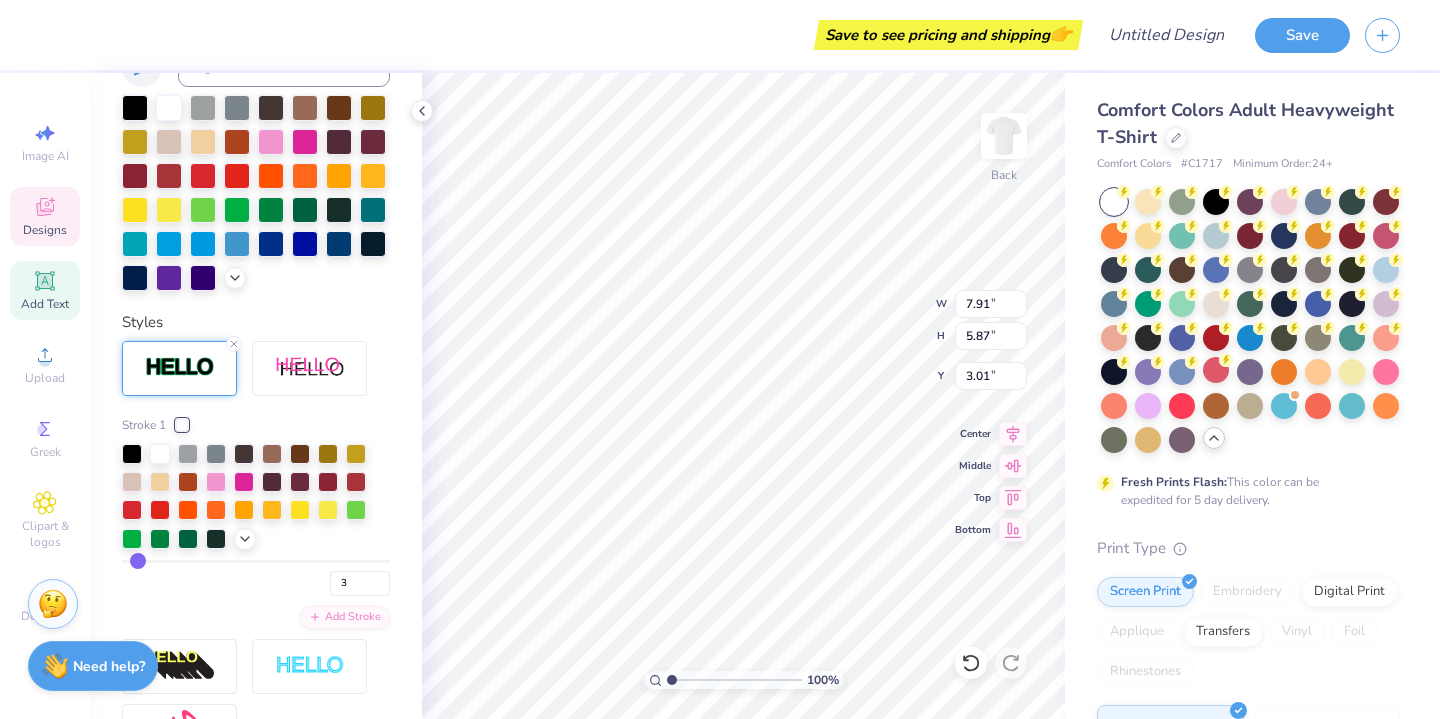 type on "4" 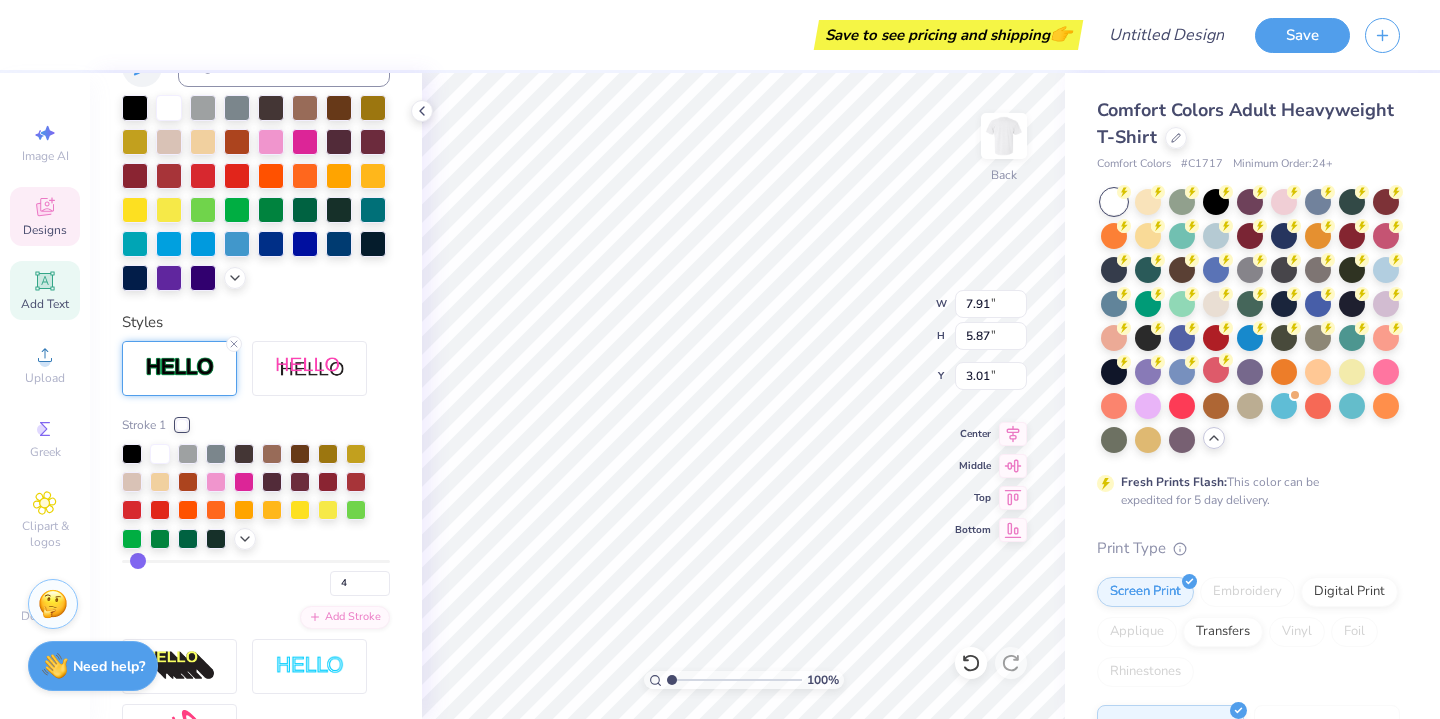 type on "5" 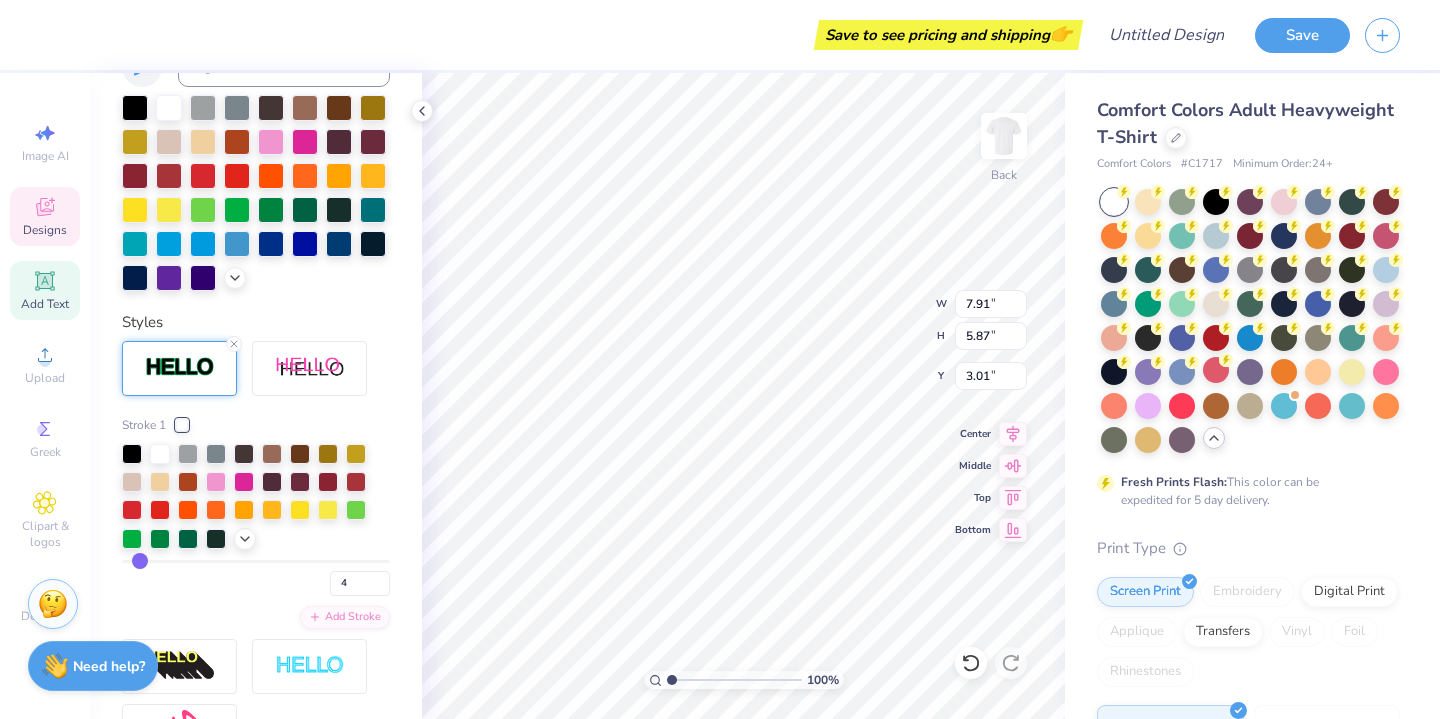 type on "5" 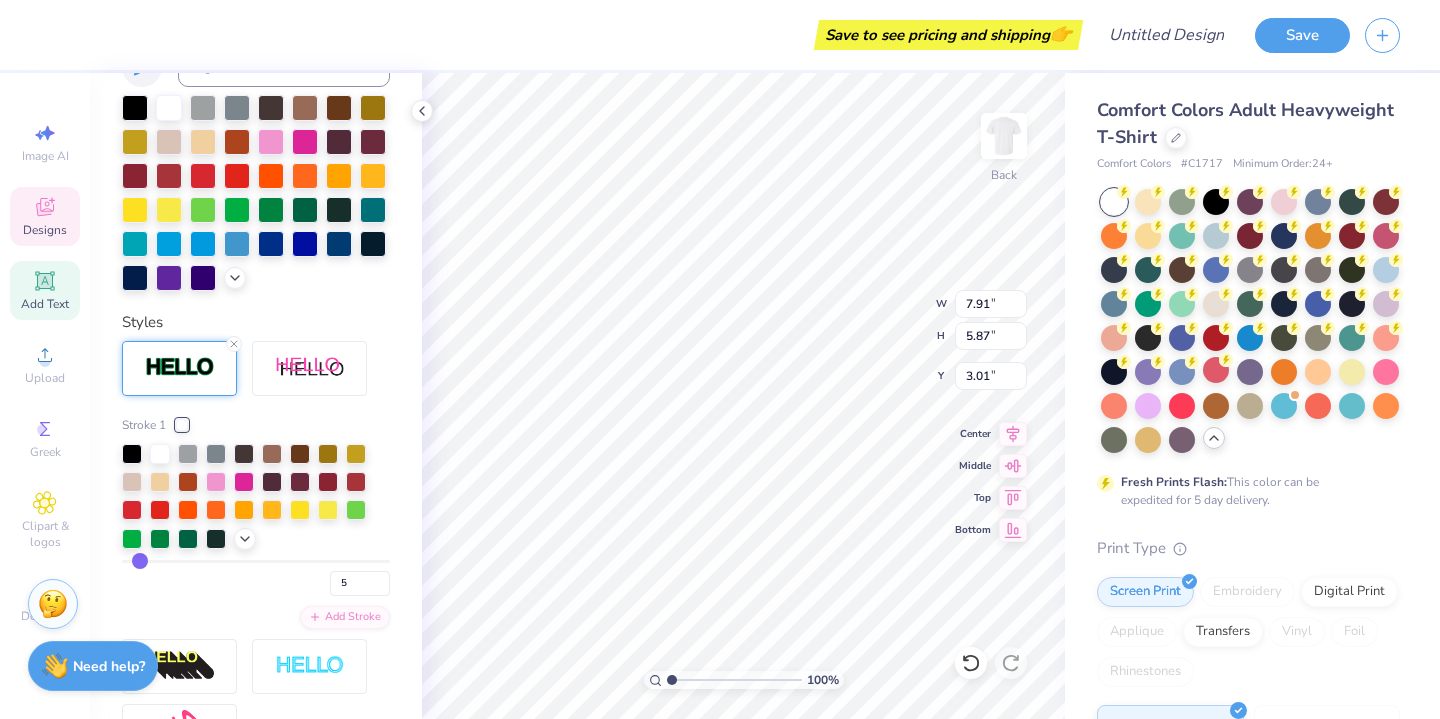 type on "6" 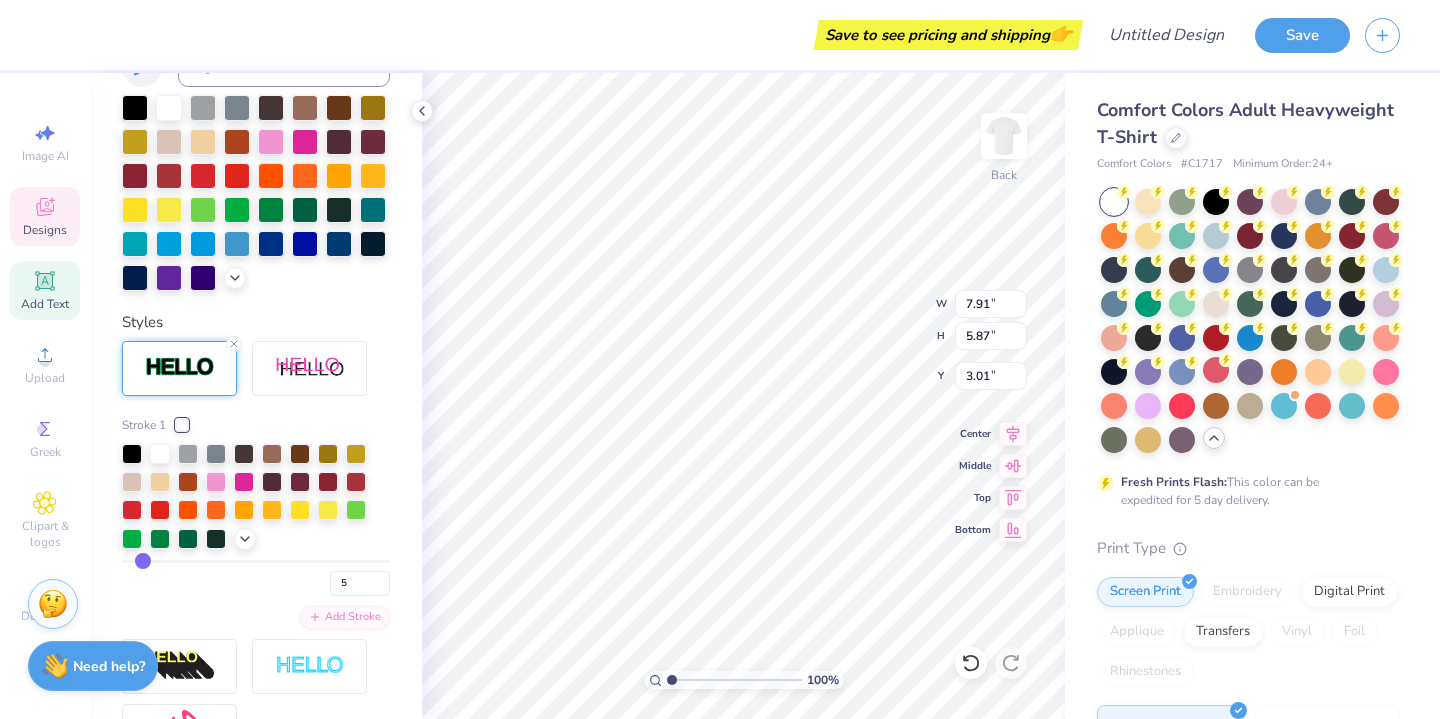 type on "6" 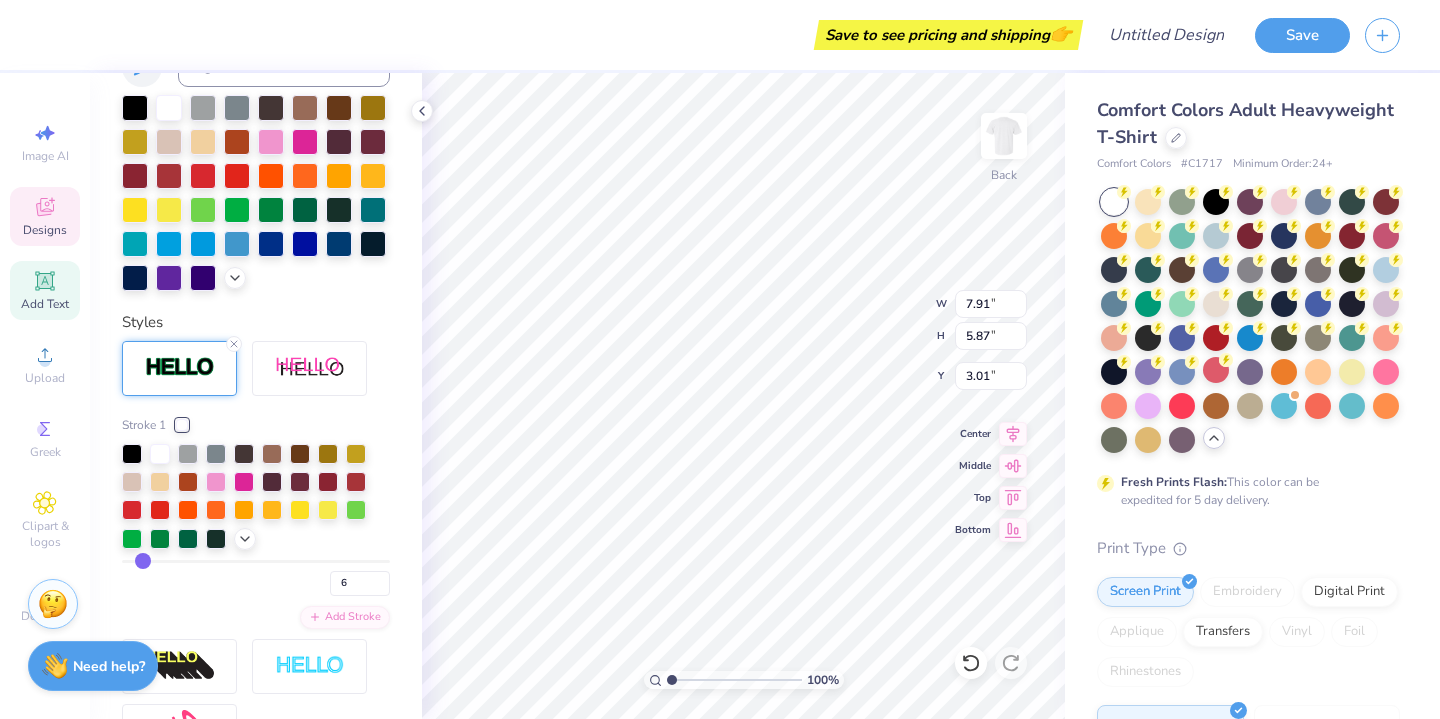 type on "8" 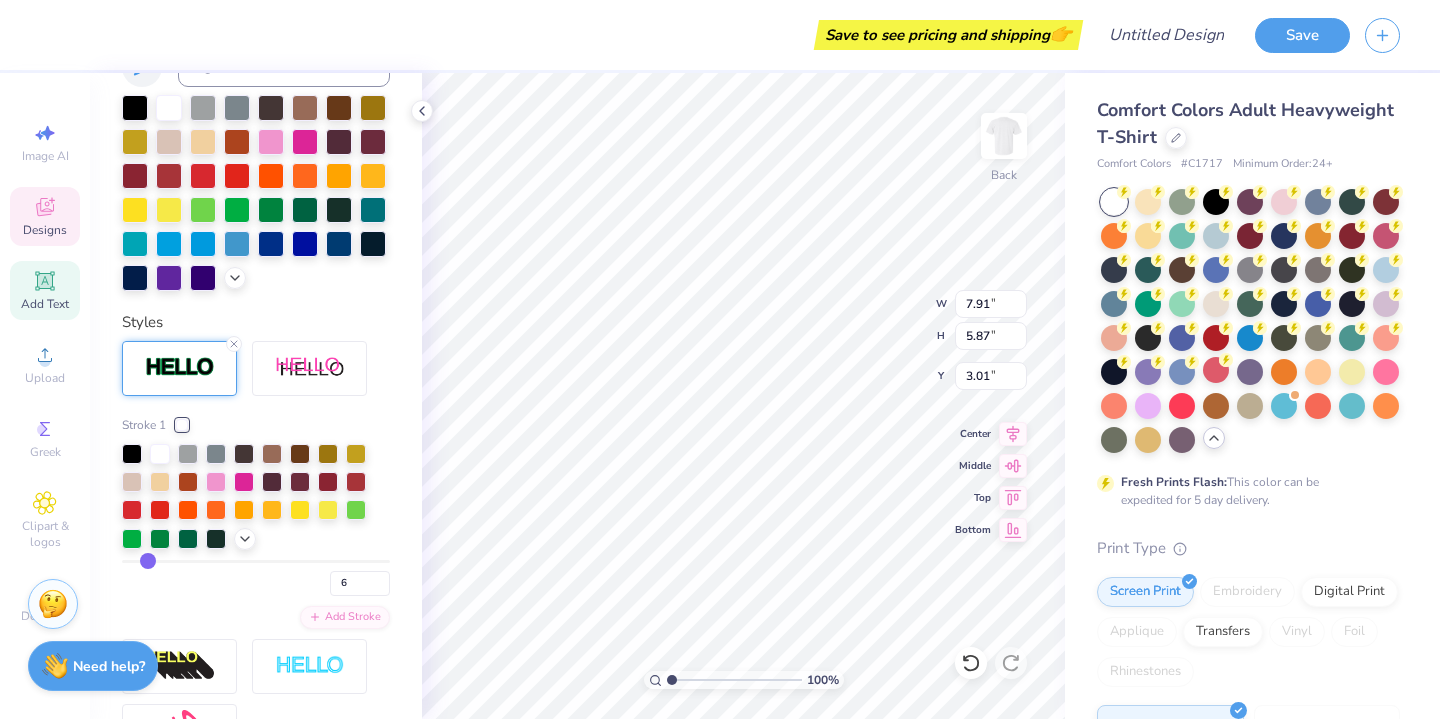 type on "8" 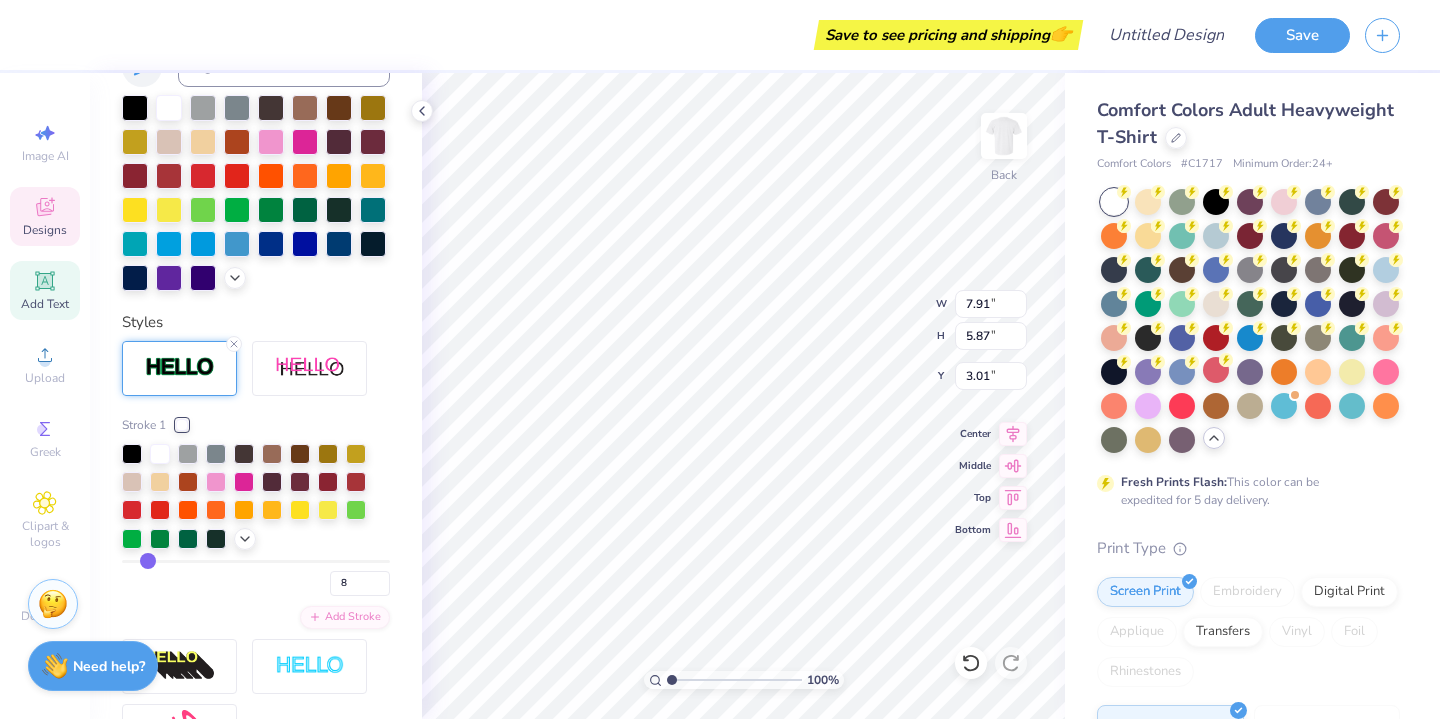type on "10" 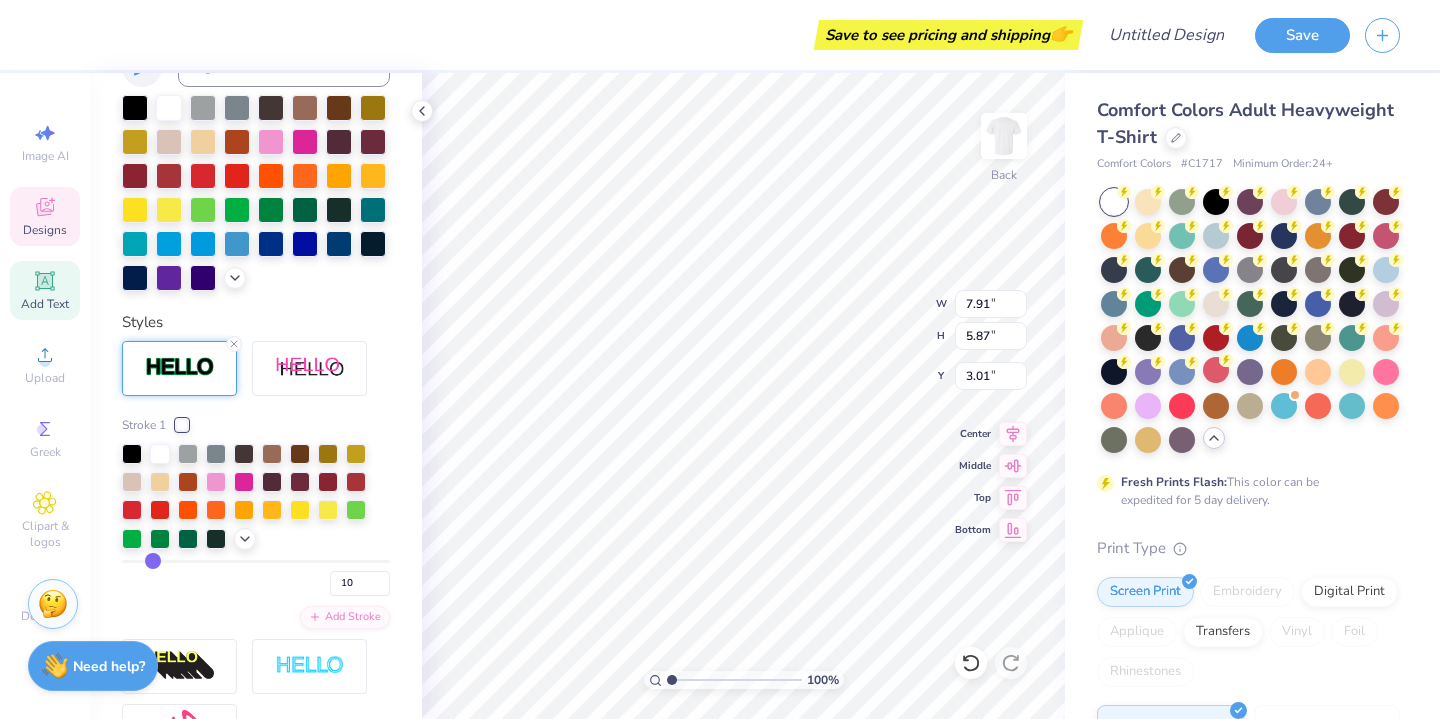 type on "11" 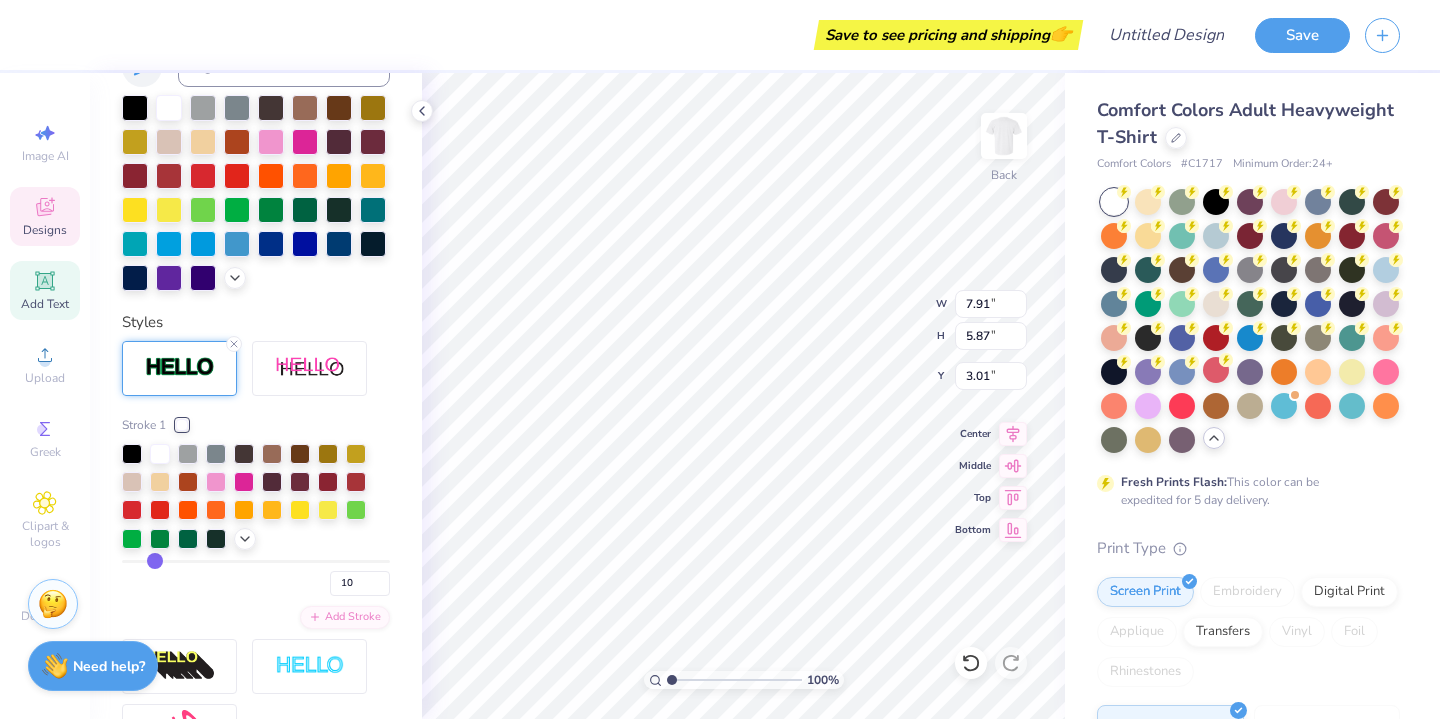 type on "11" 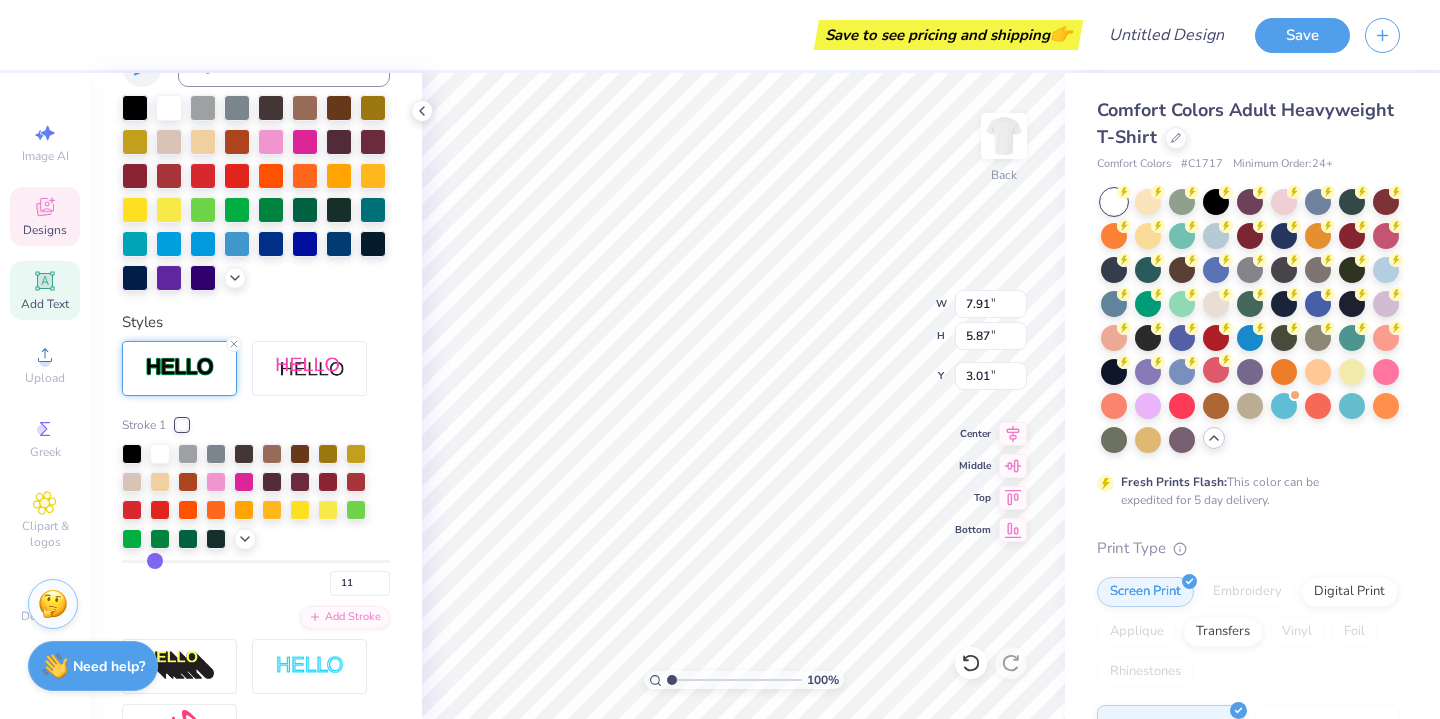 type on "13" 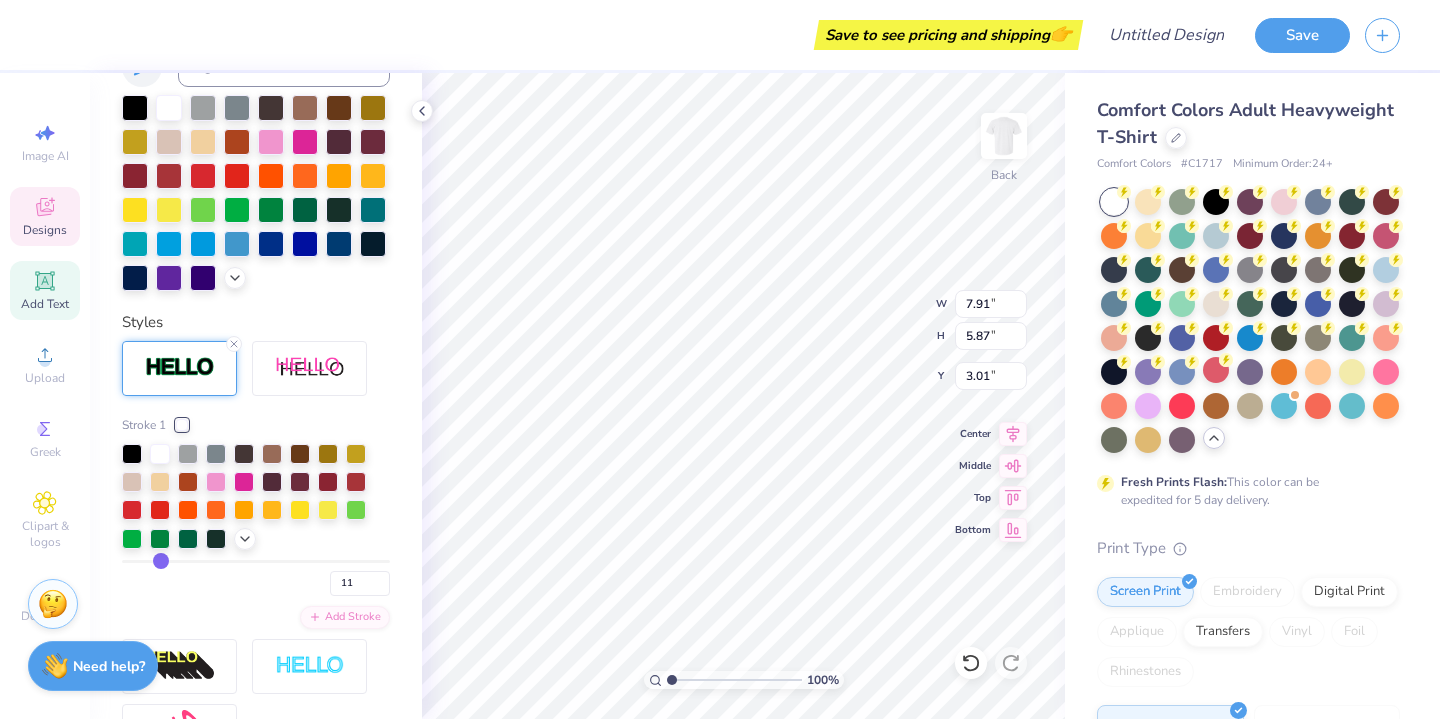 type on "13" 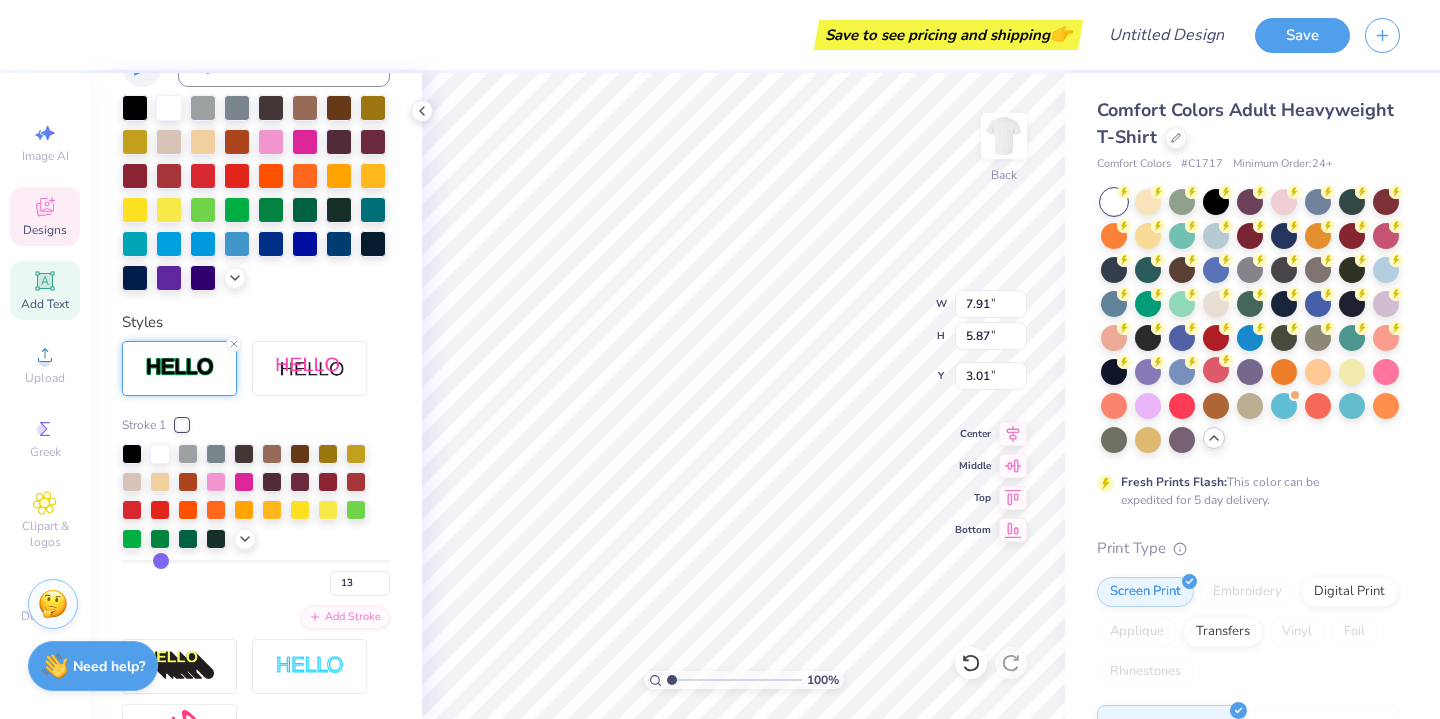 type on "14" 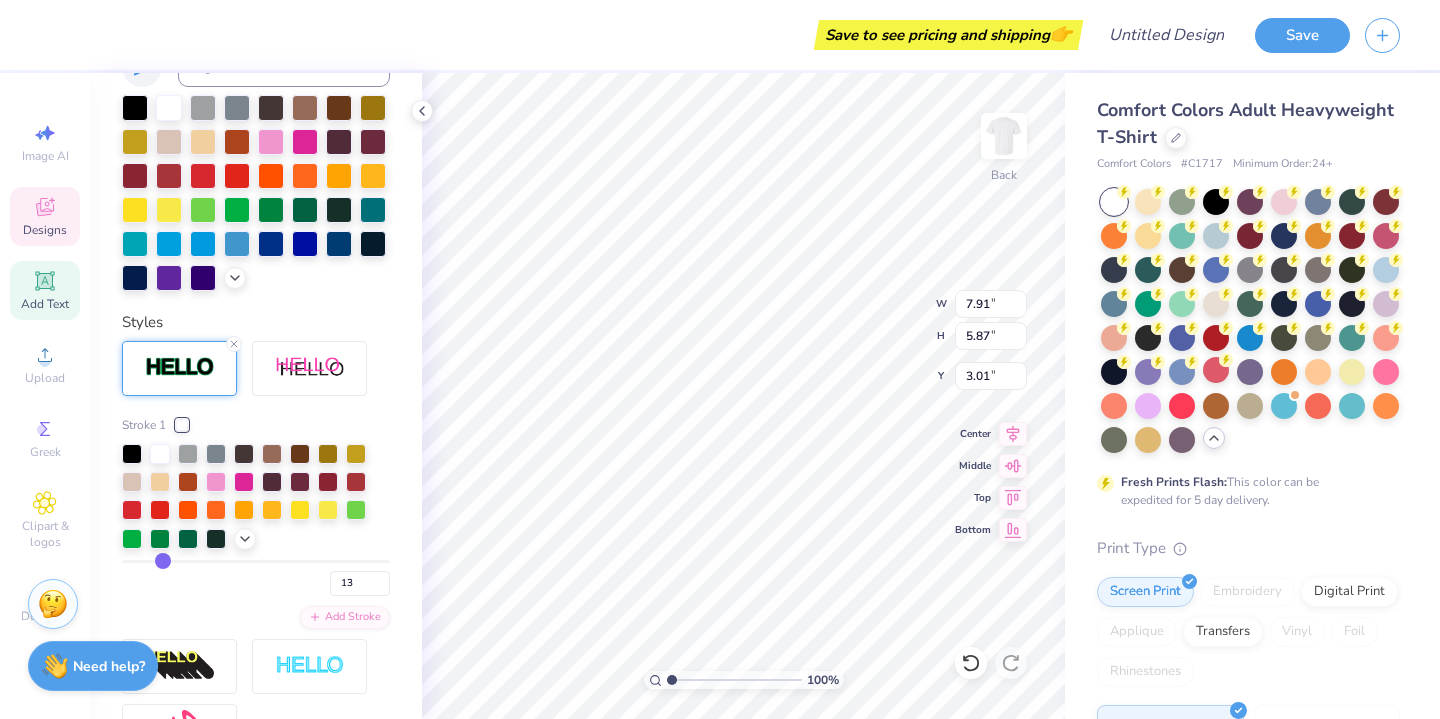 type on "14" 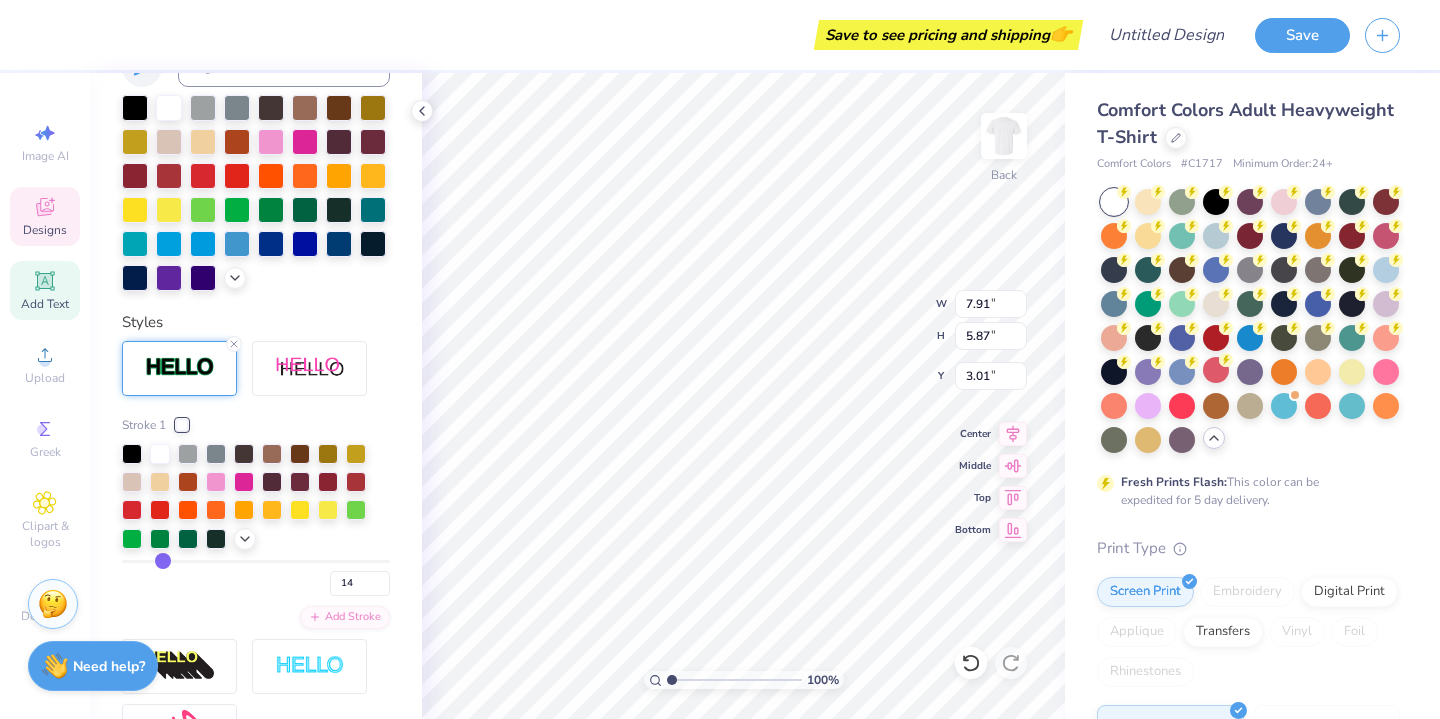 type on "15" 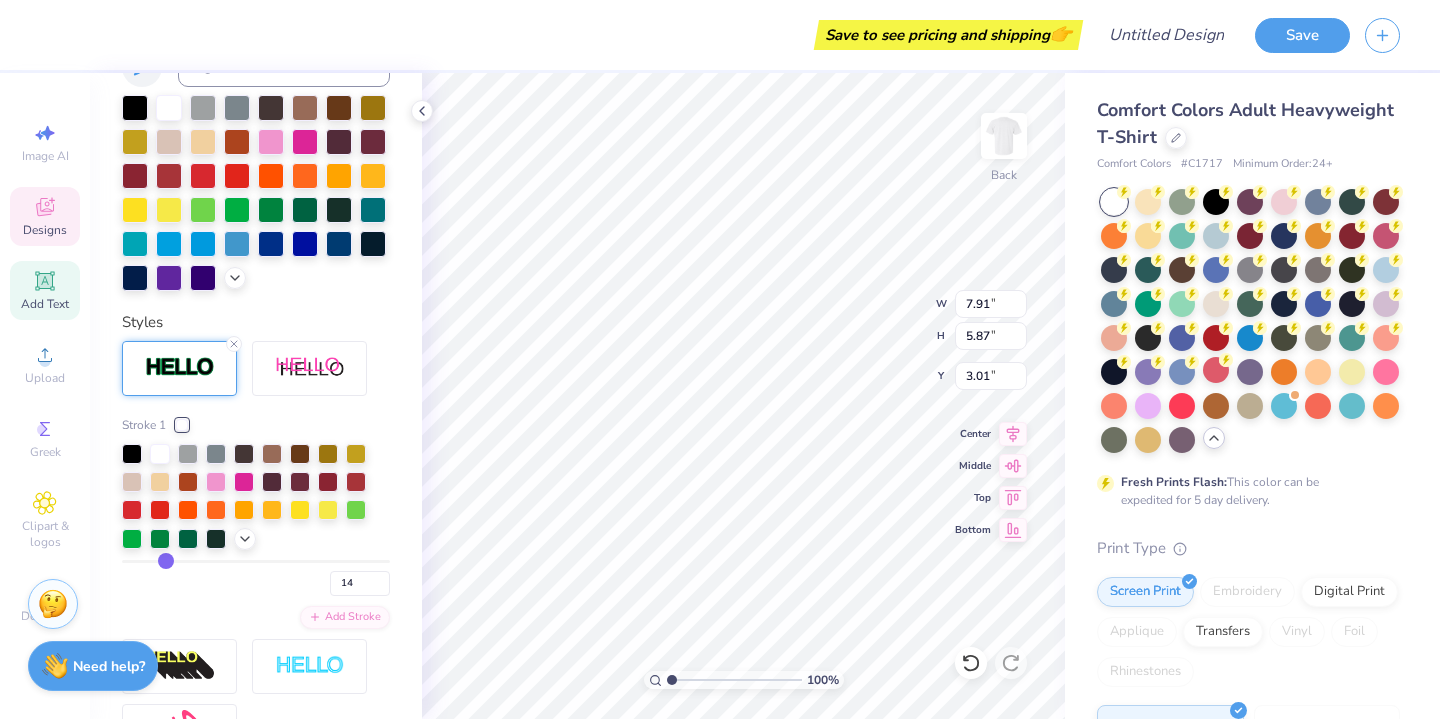 type on "15" 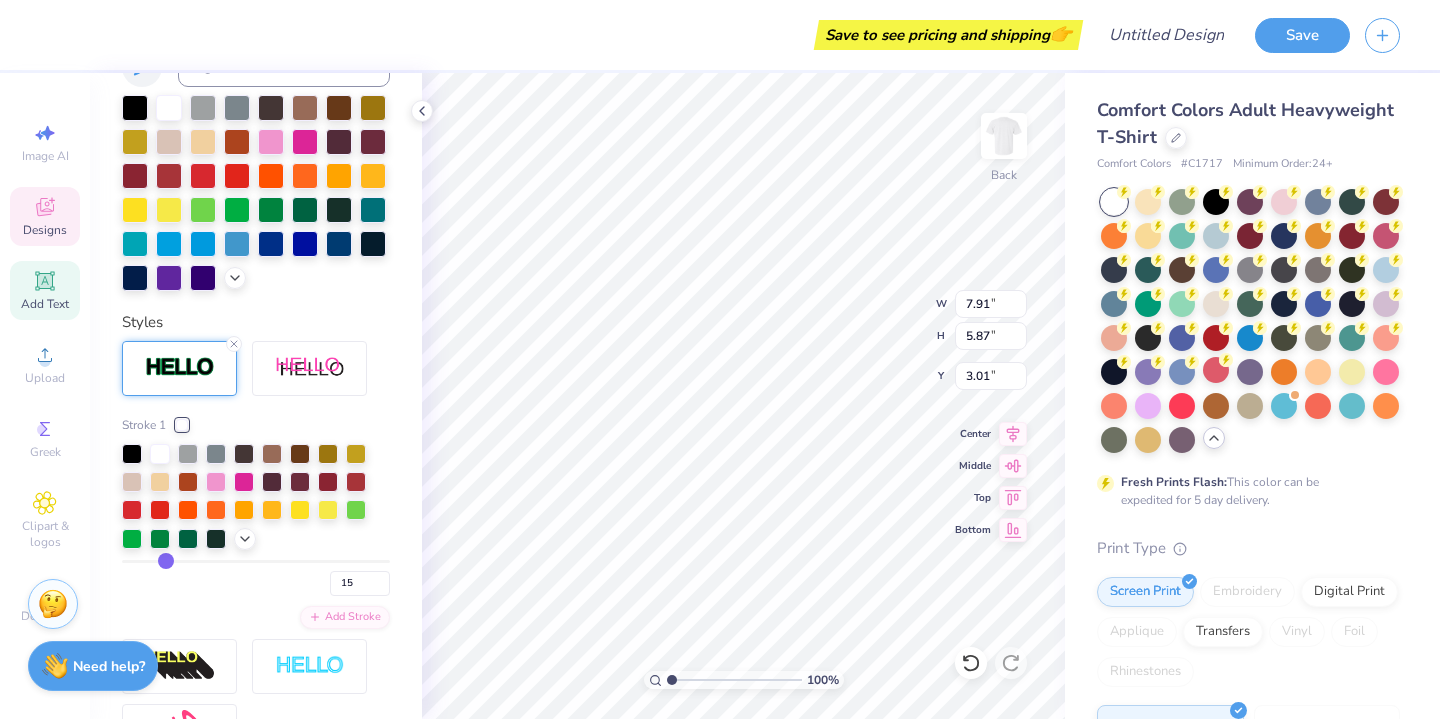 type on "16" 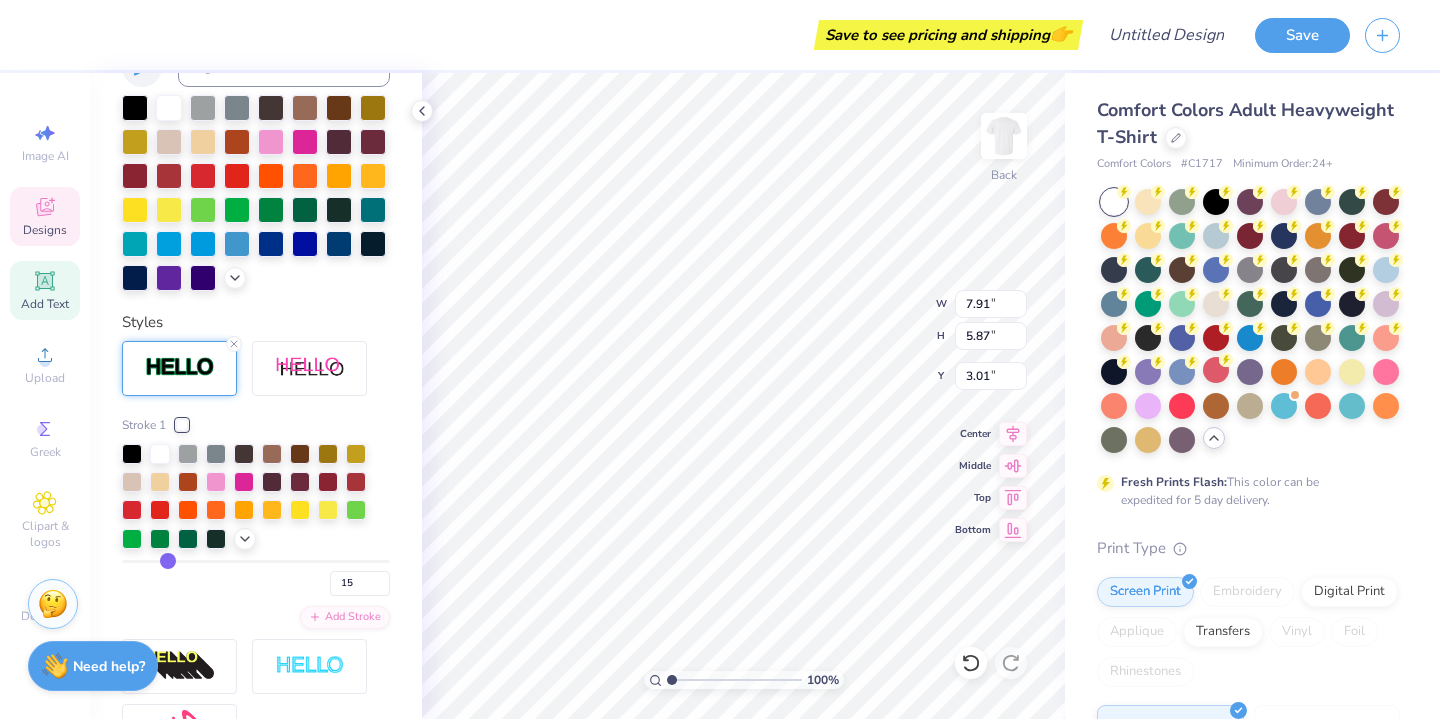 type on "16" 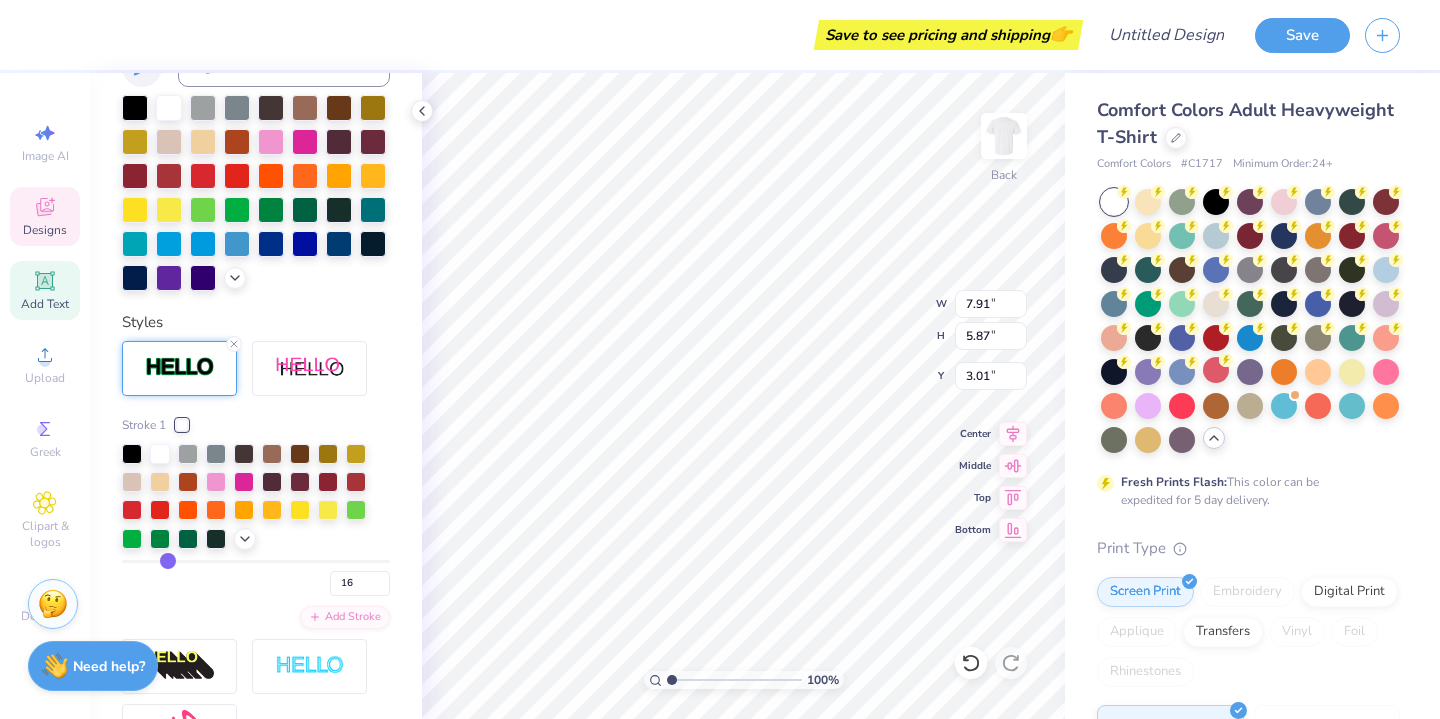 drag, startPoint x: 134, startPoint y: 561, endPoint x: 169, endPoint y: 564, distance: 35.128338 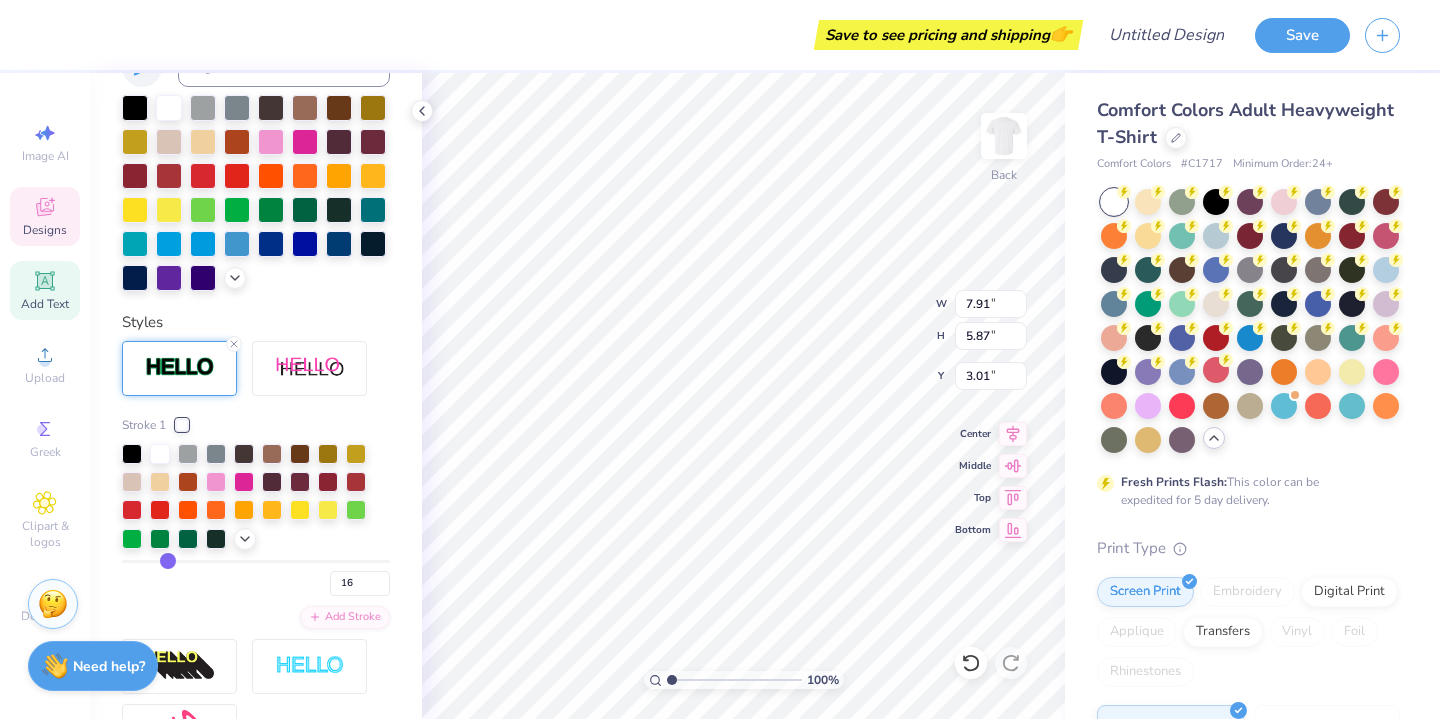 type on "8.21" 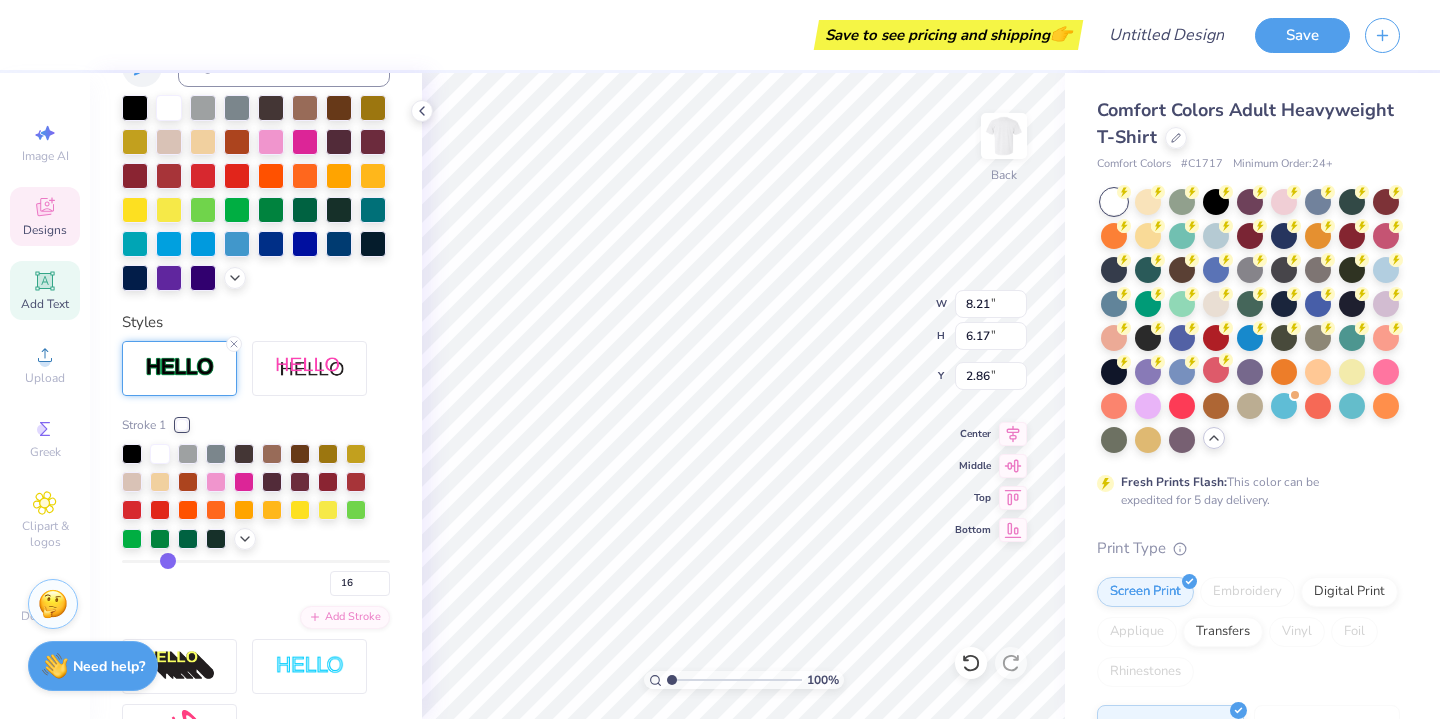 type on "14" 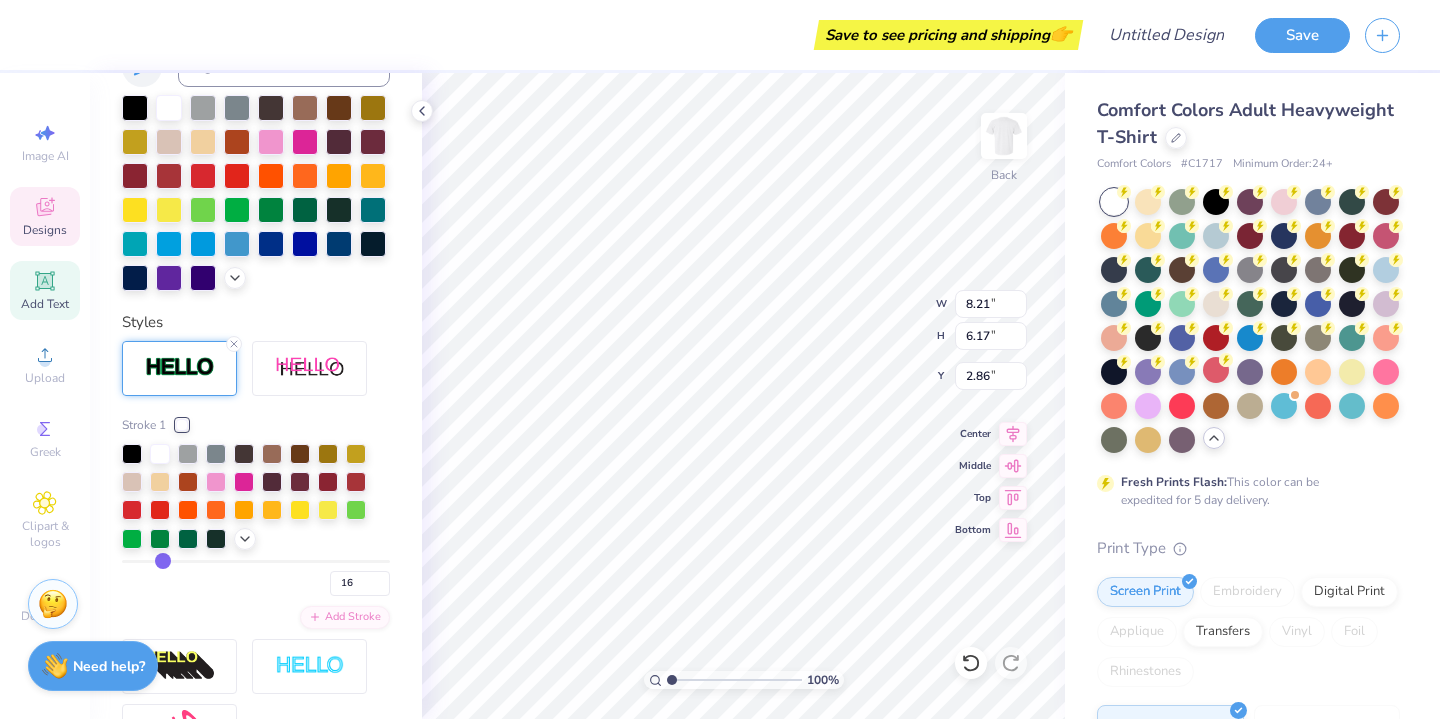 type on "14" 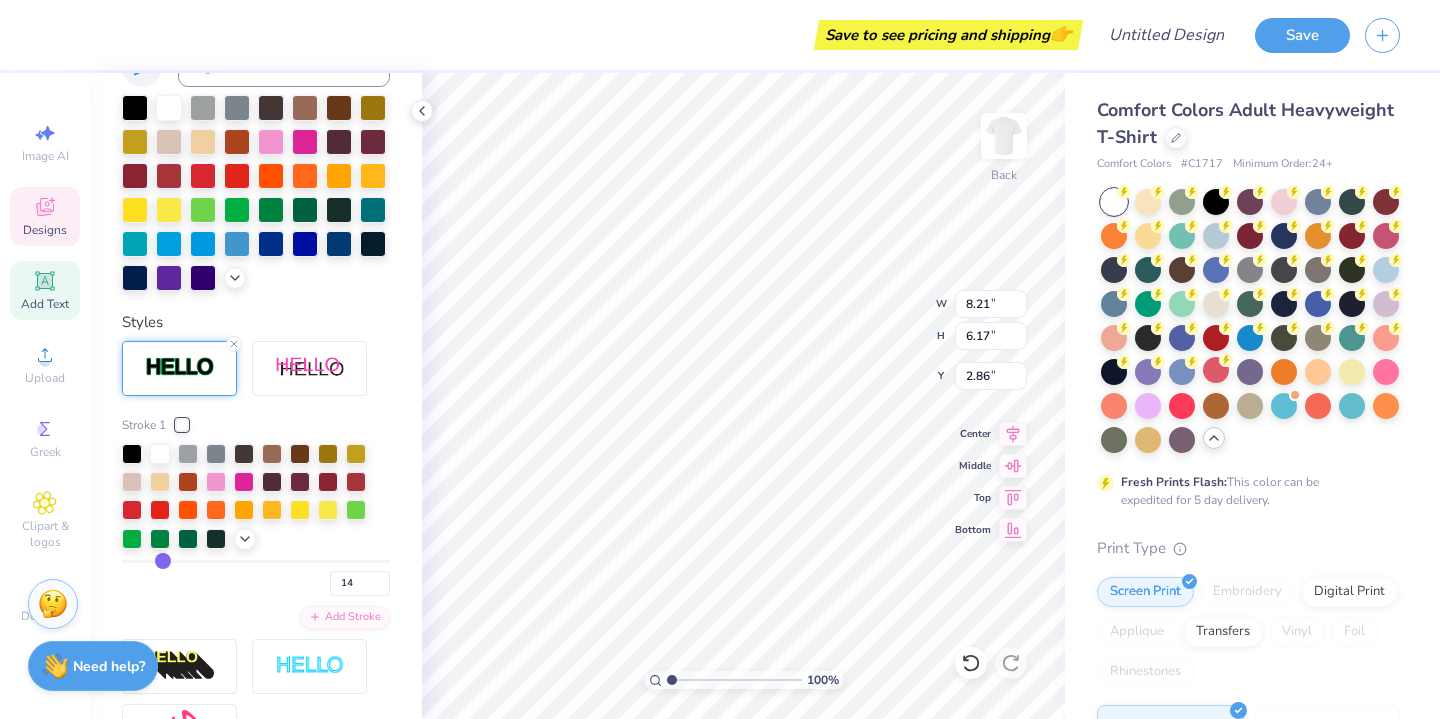 type on "13" 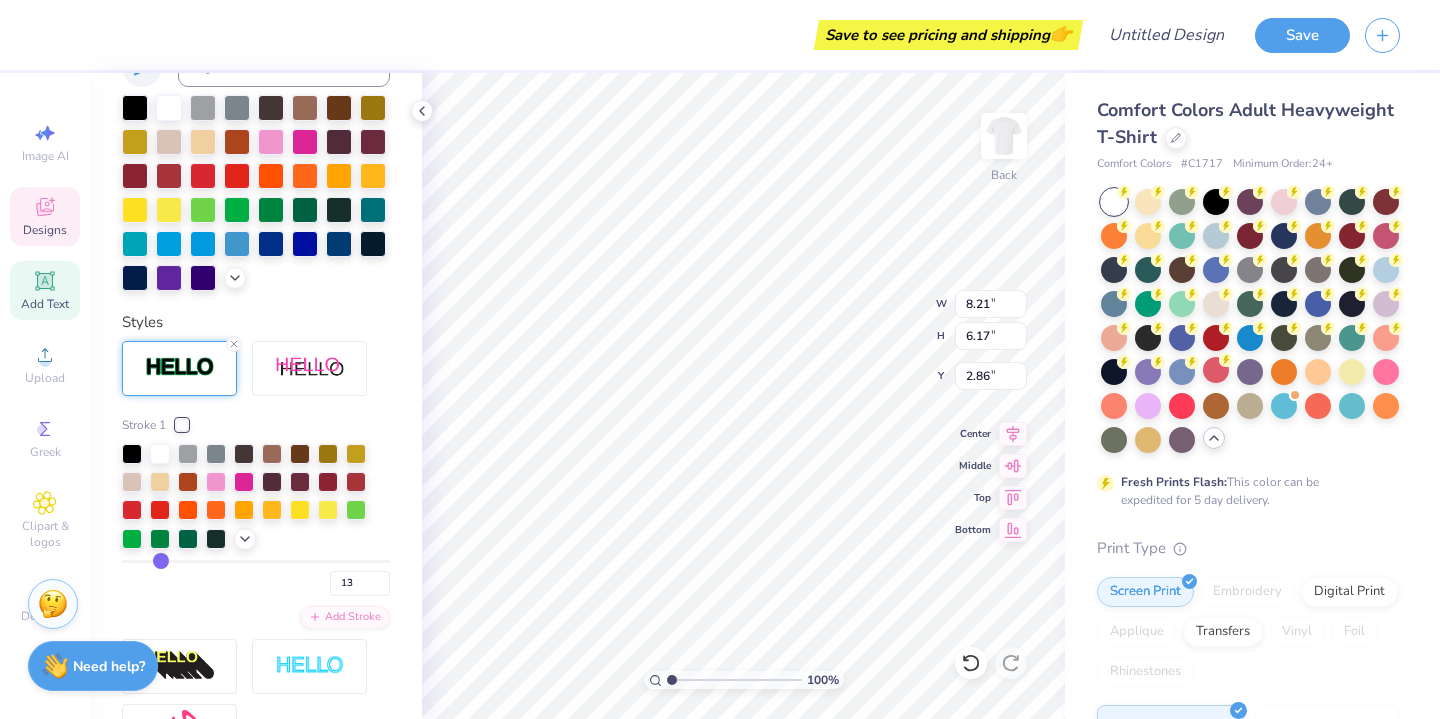 type on "12" 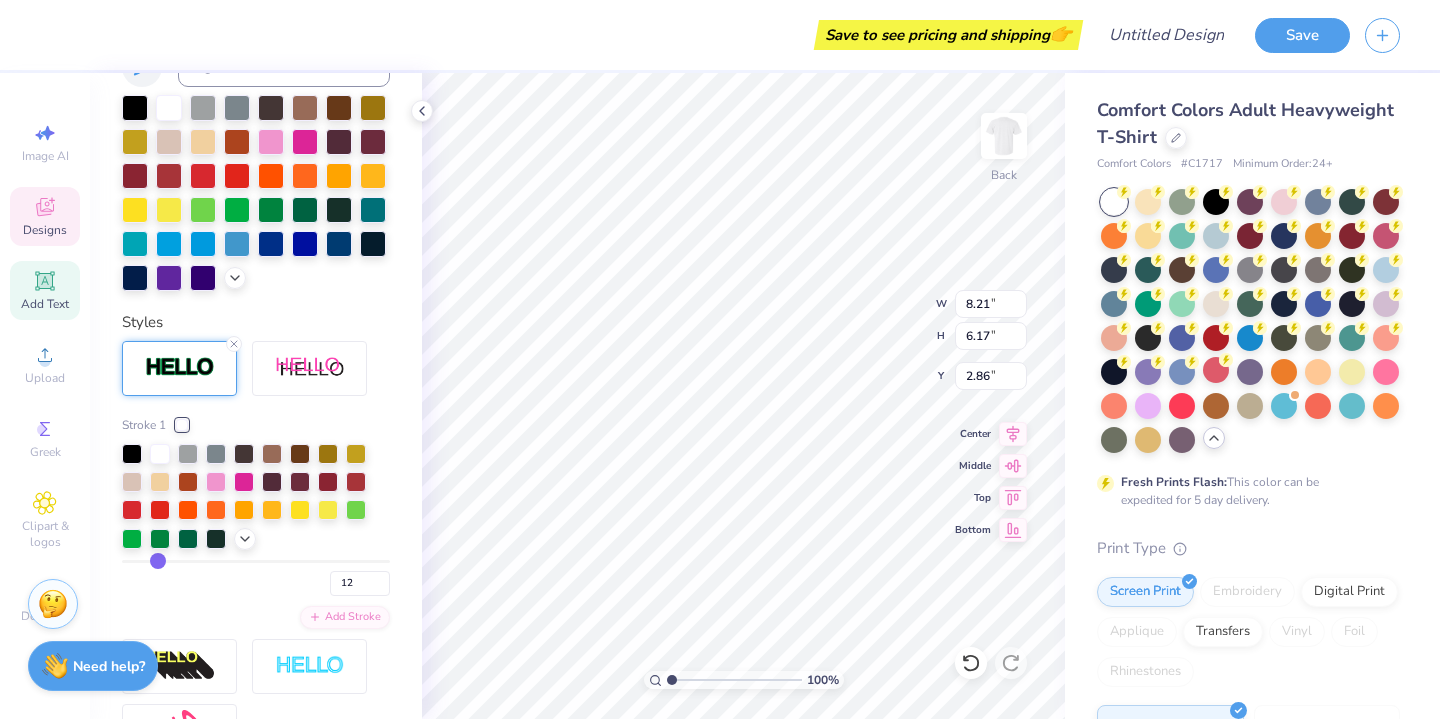 type on "9" 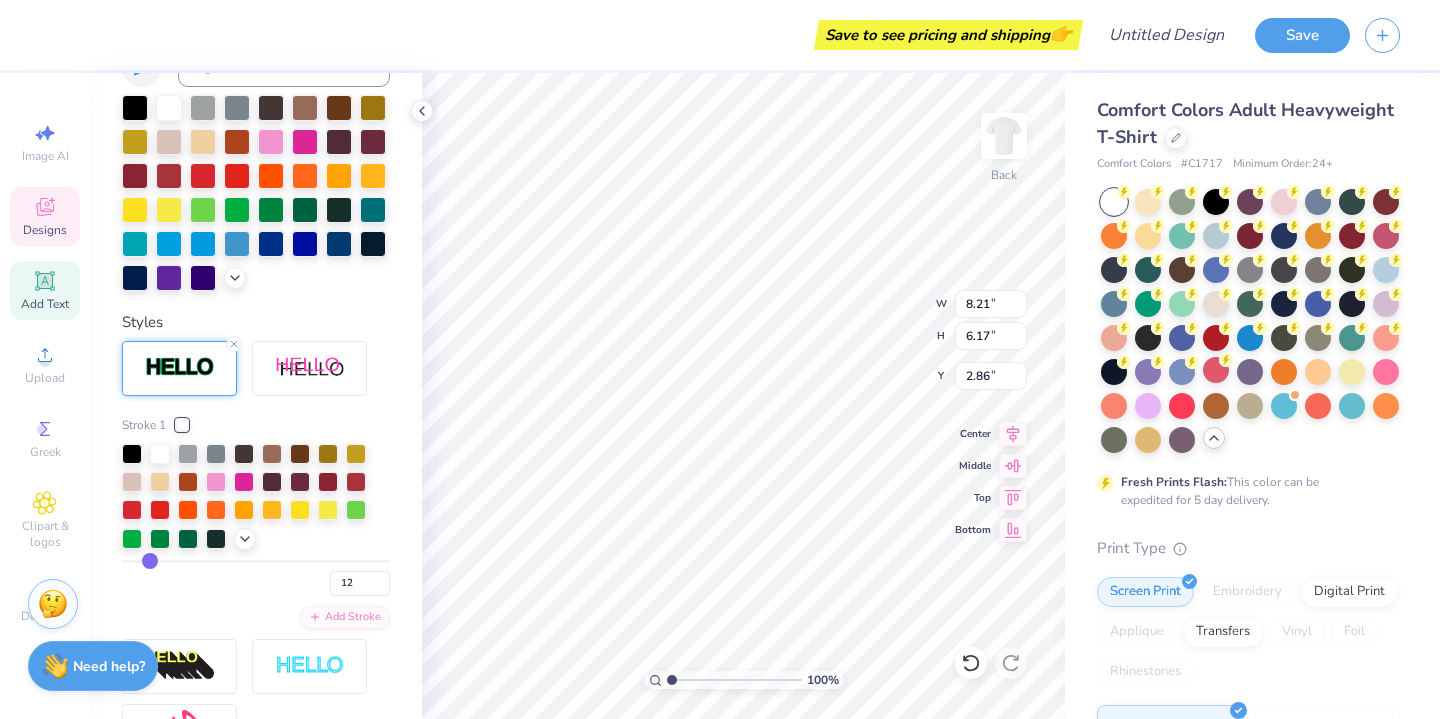 type on "9" 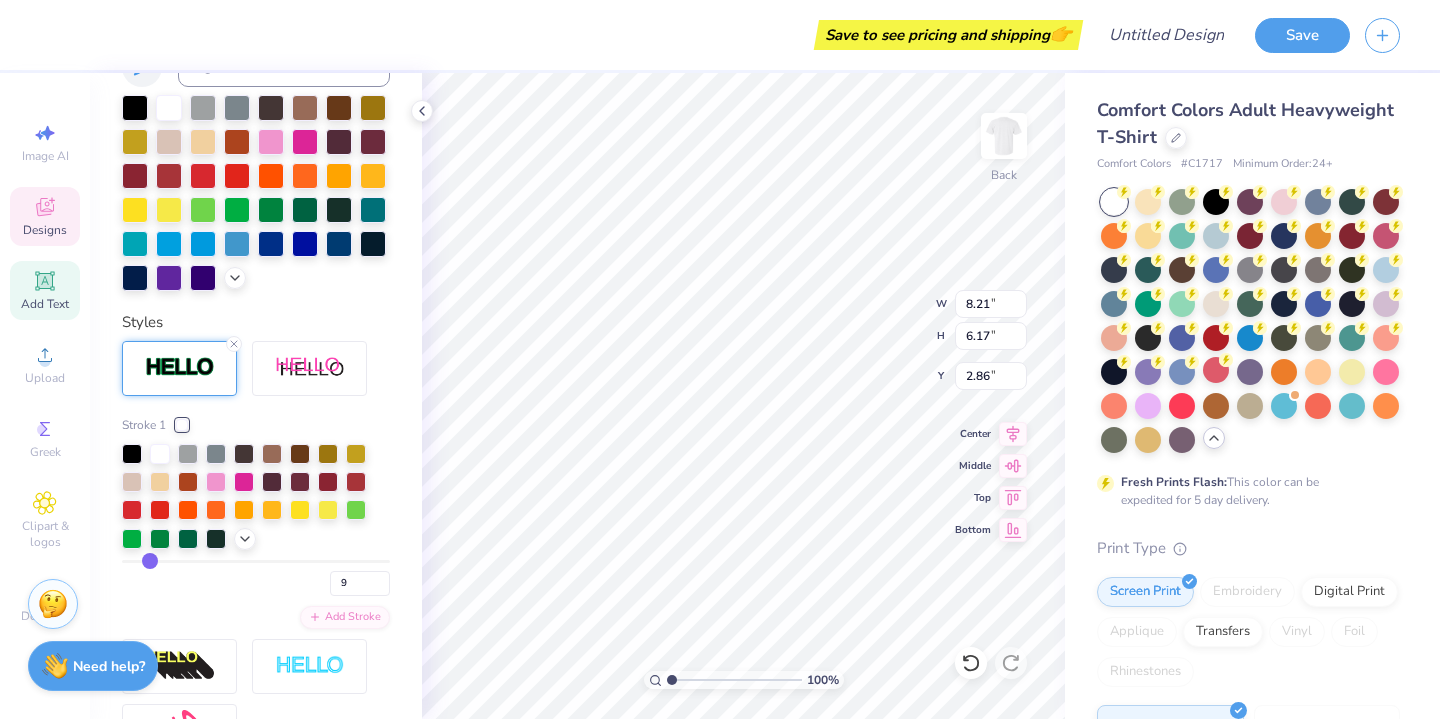 type on "8" 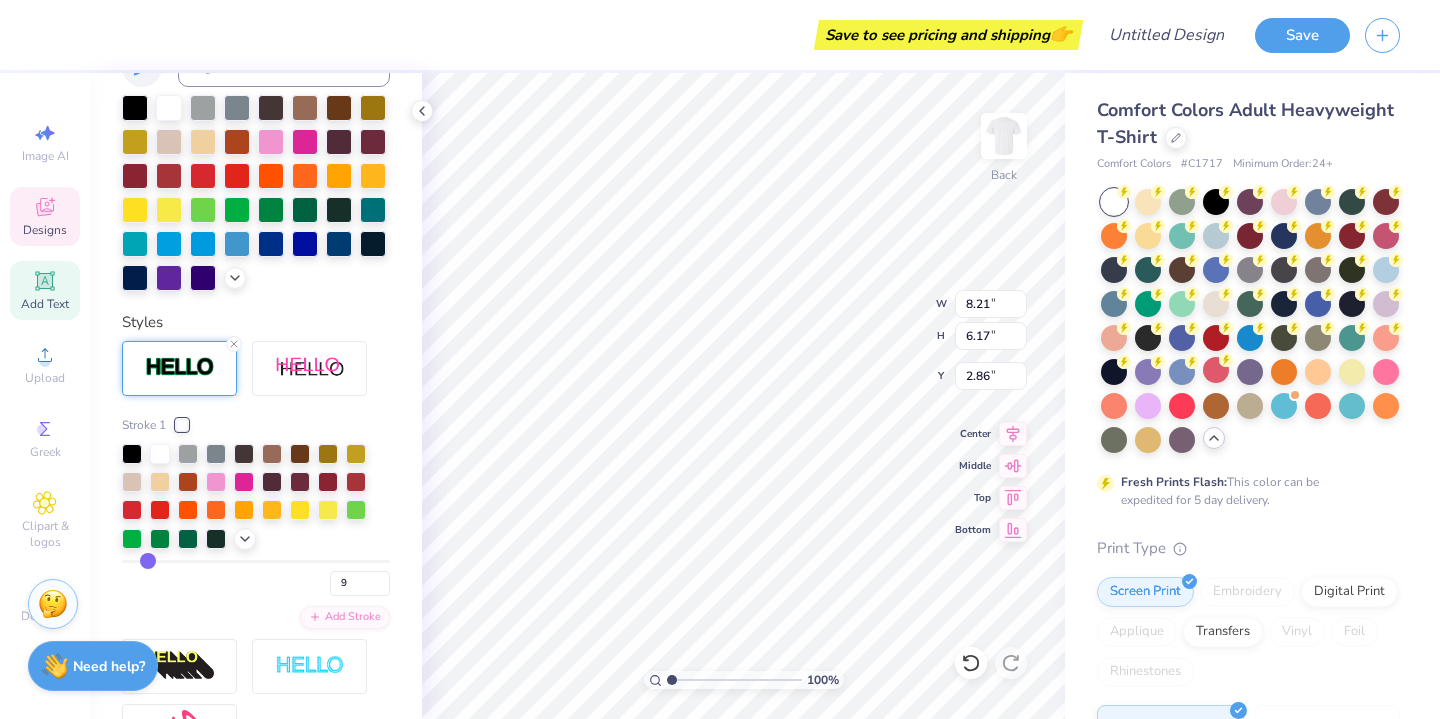 type on "8" 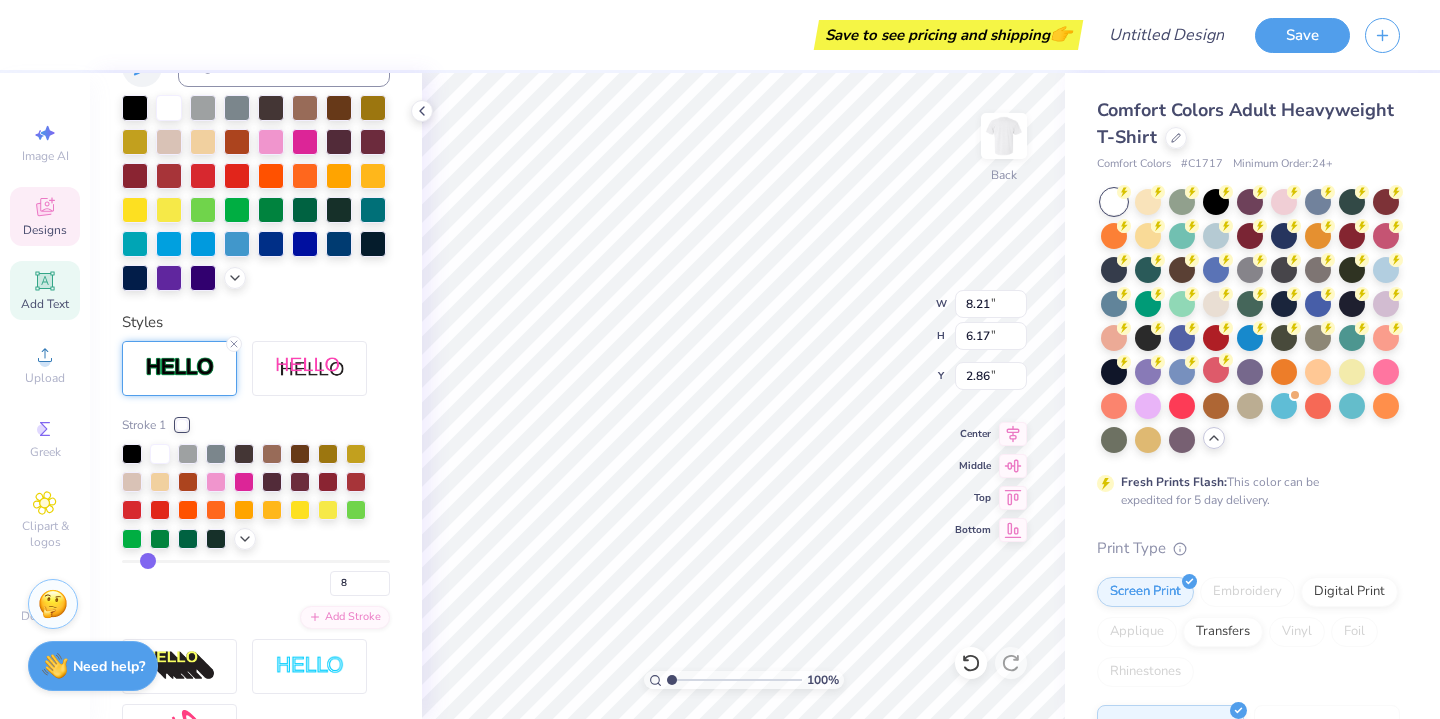 type on "7" 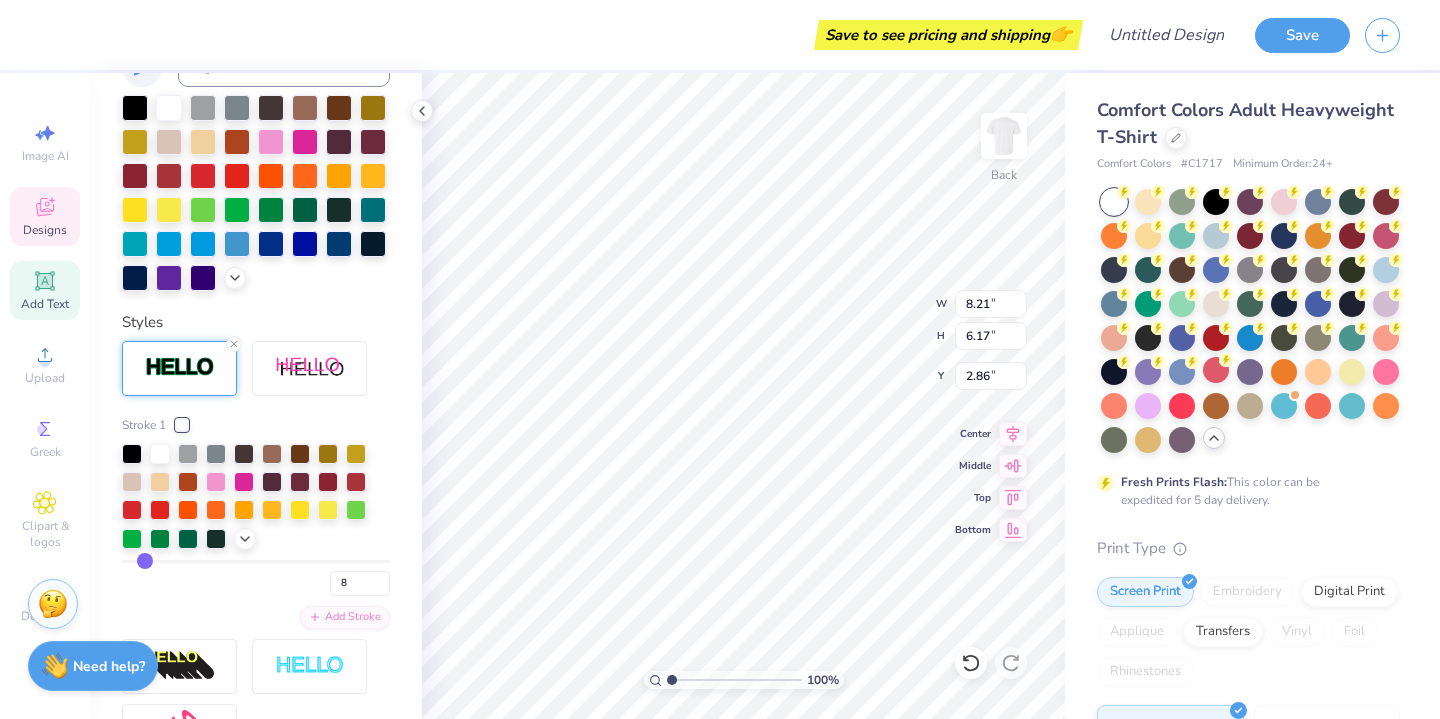 type on "7" 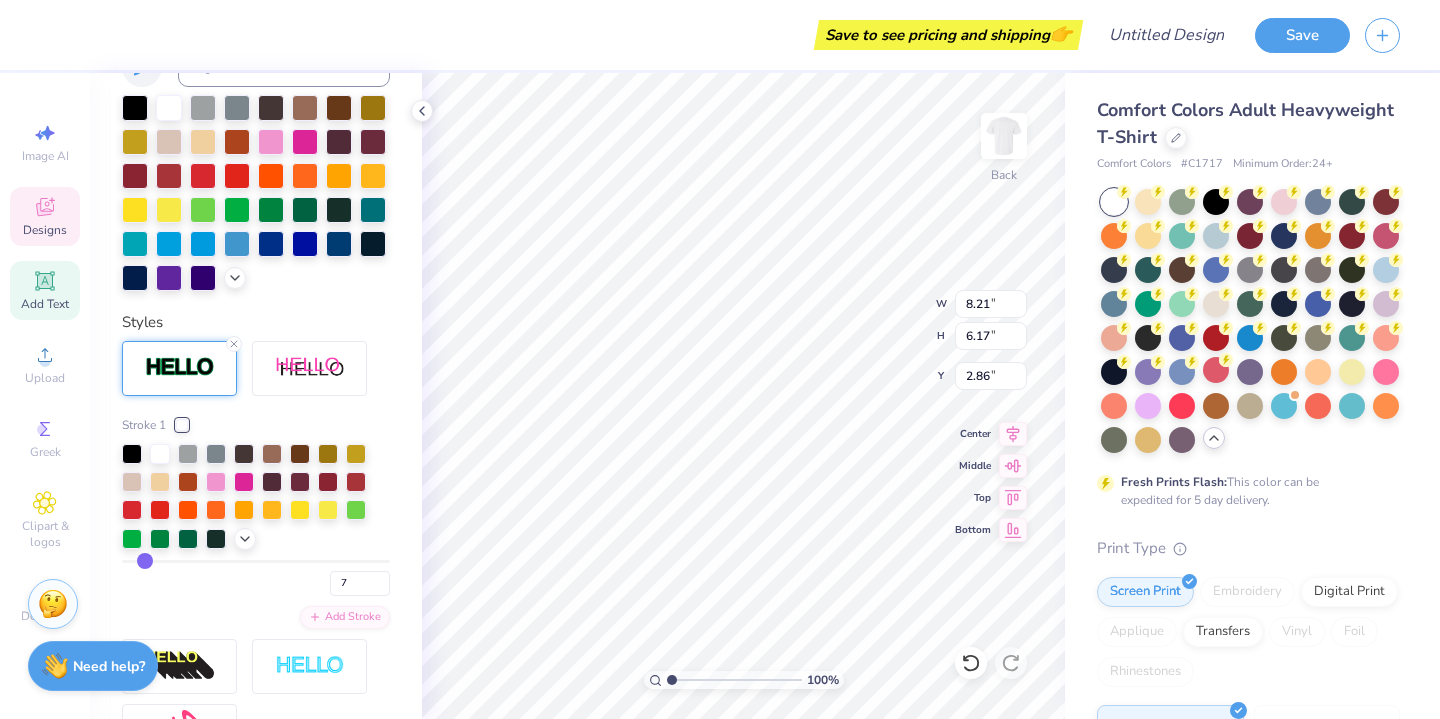 drag, startPoint x: 169, startPoint y: 564, endPoint x: 146, endPoint y: 562, distance: 23.086792 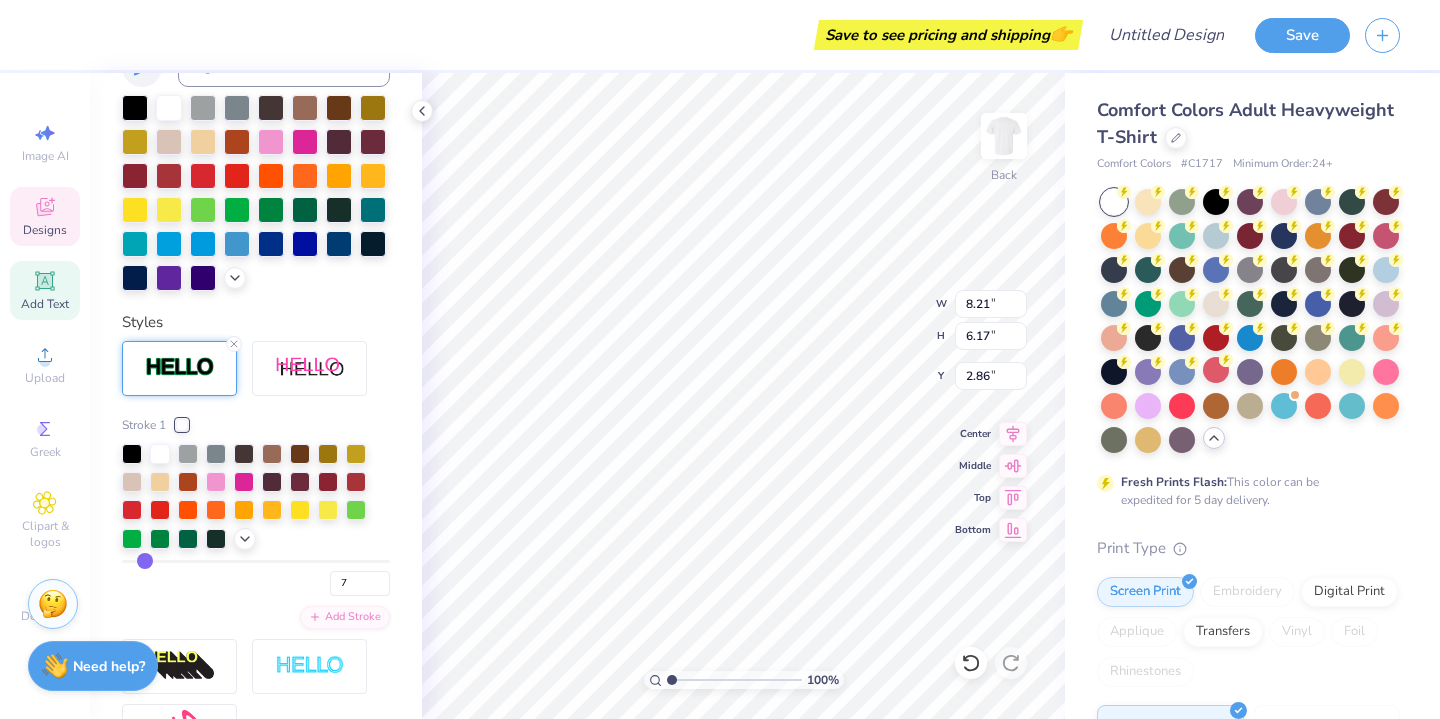 type on "8.02" 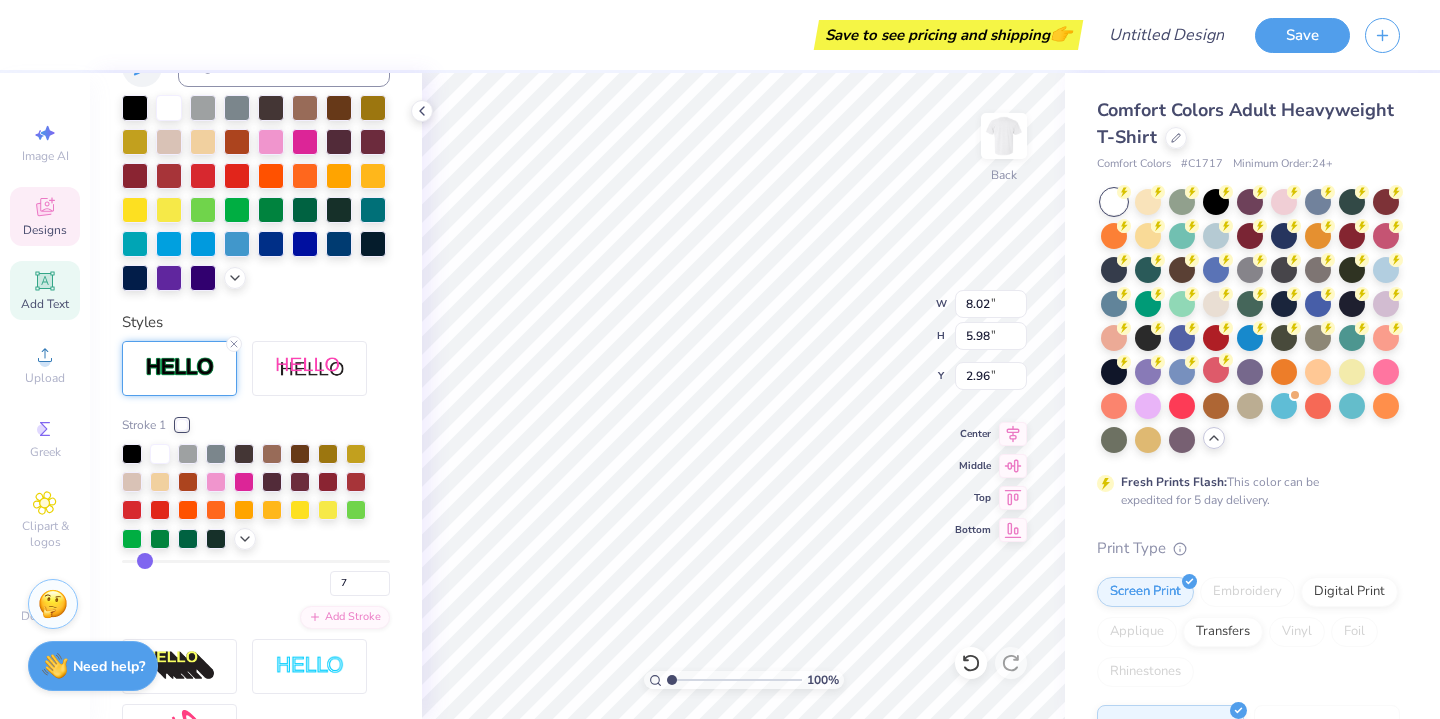 type on "6" 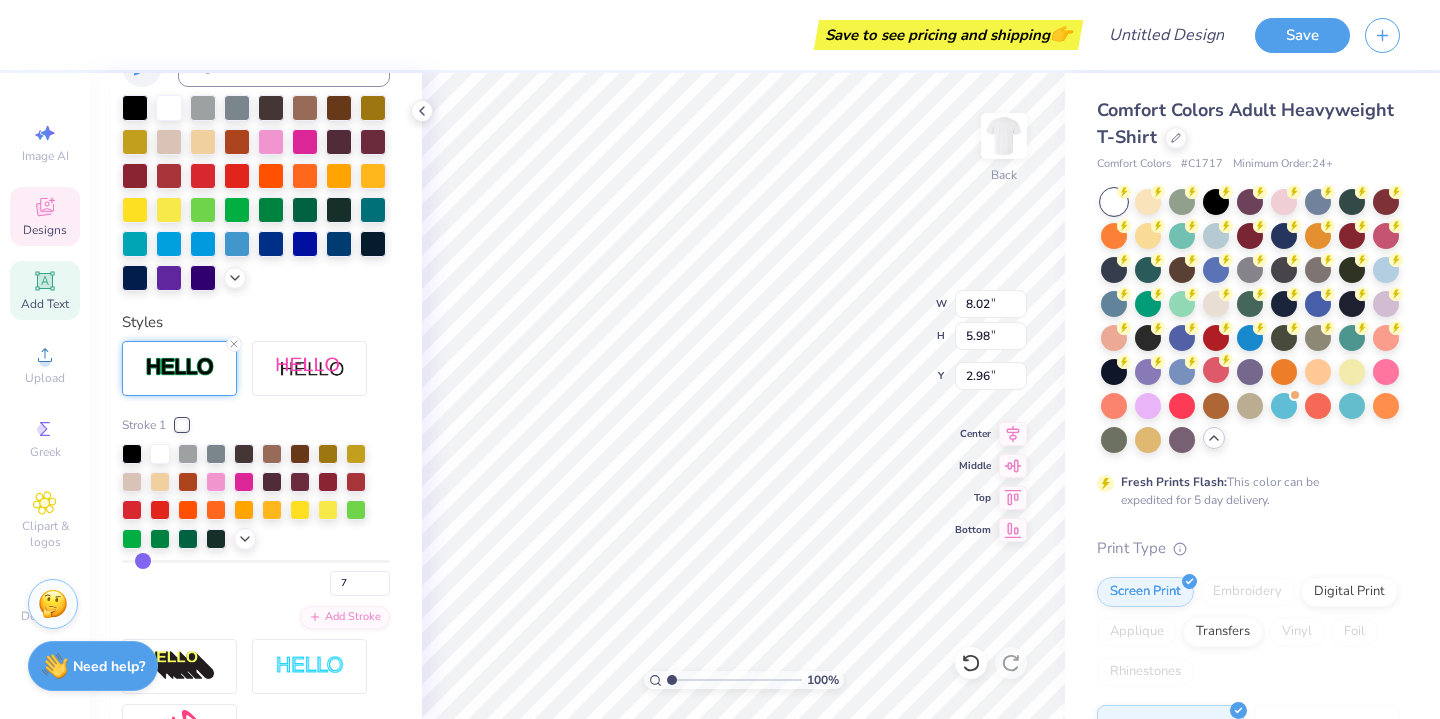 type on "6" 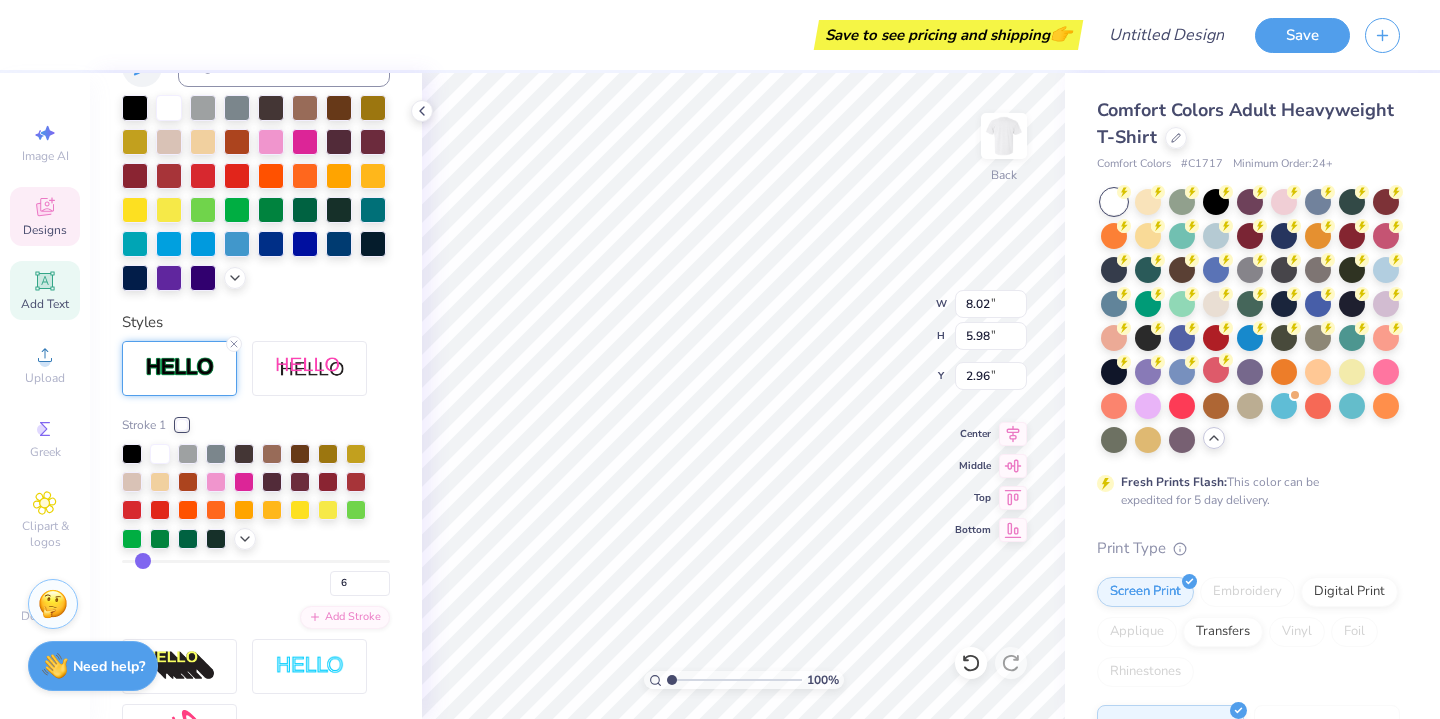 type on "4" 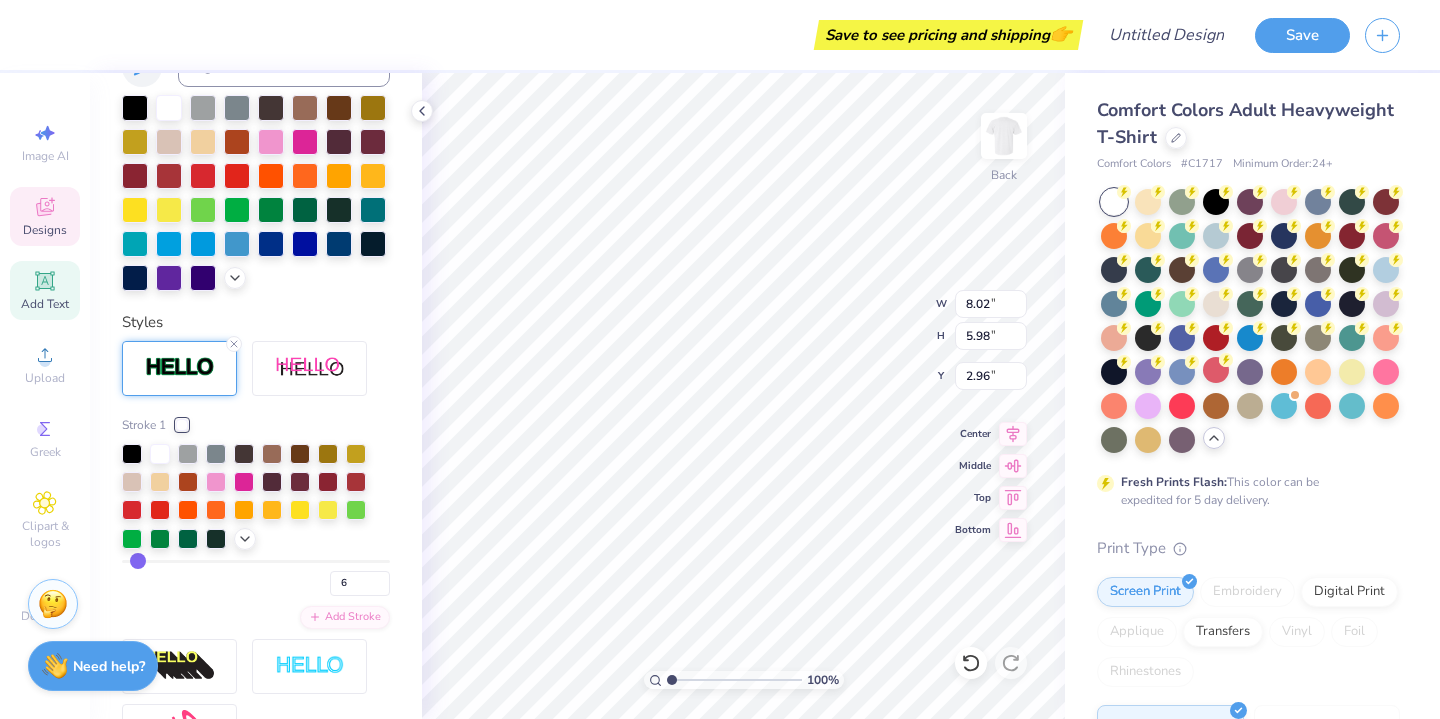 type on "4" 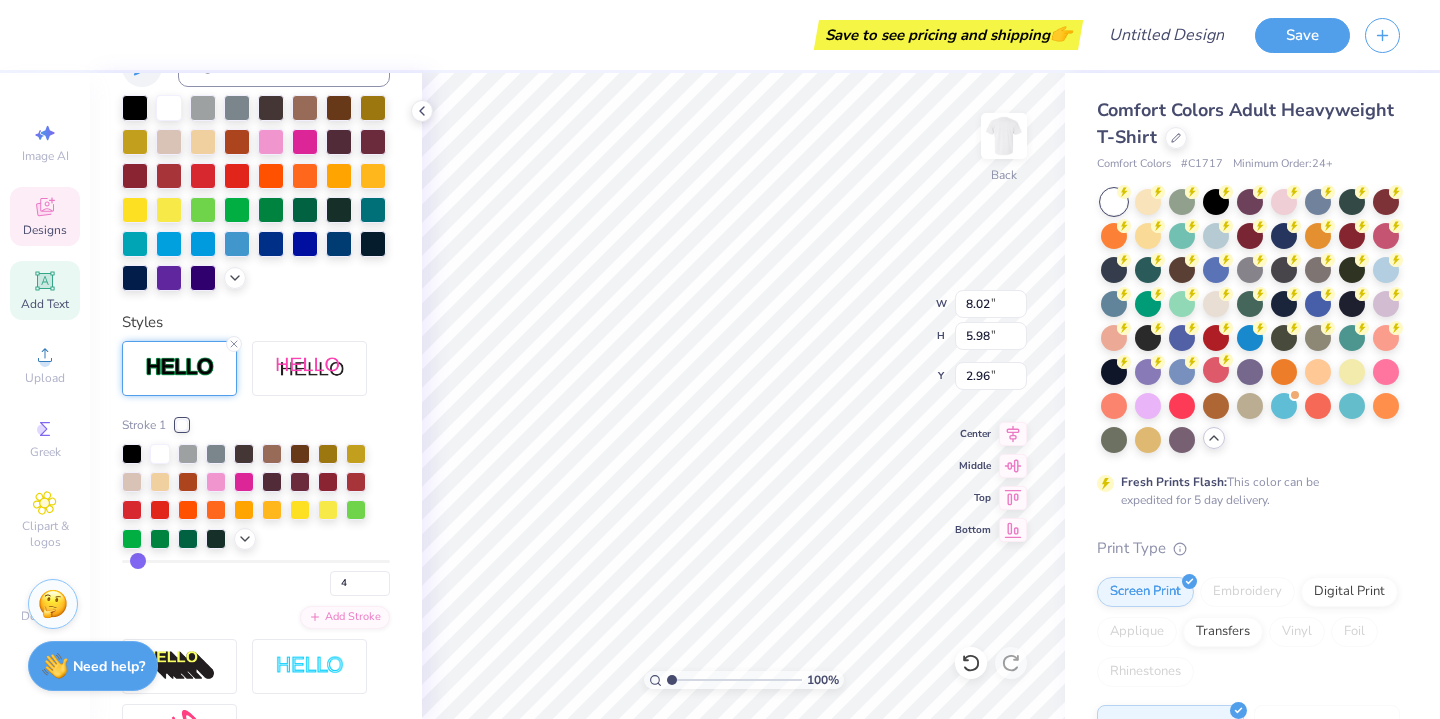 type on "3" 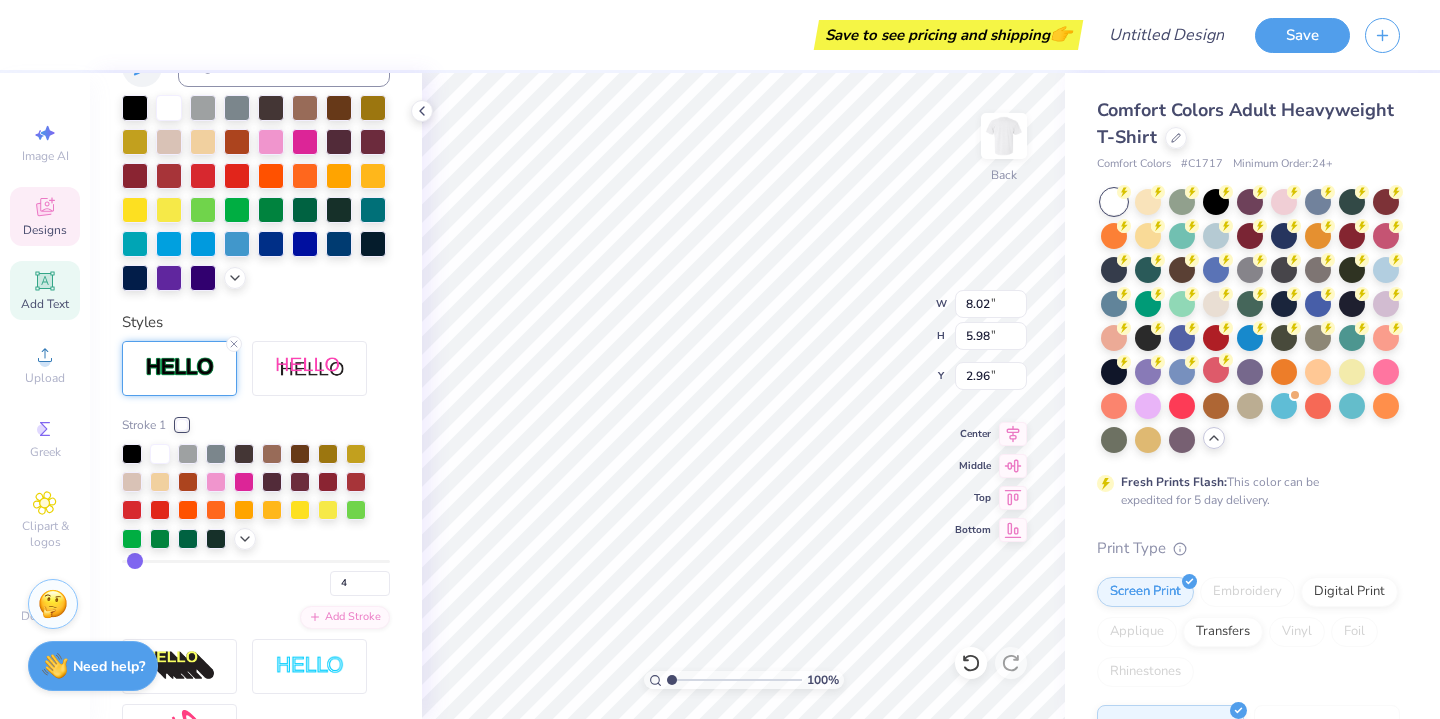 type on "3" 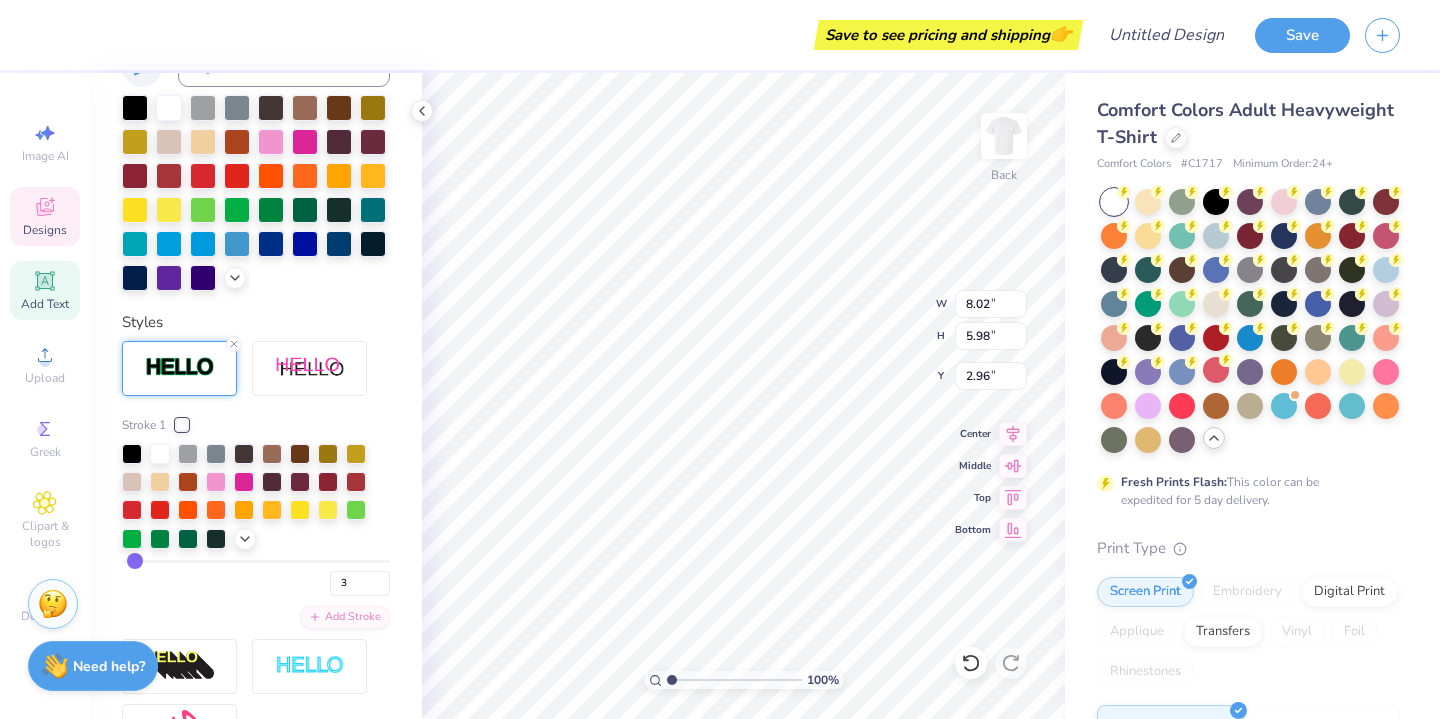 type on "1" 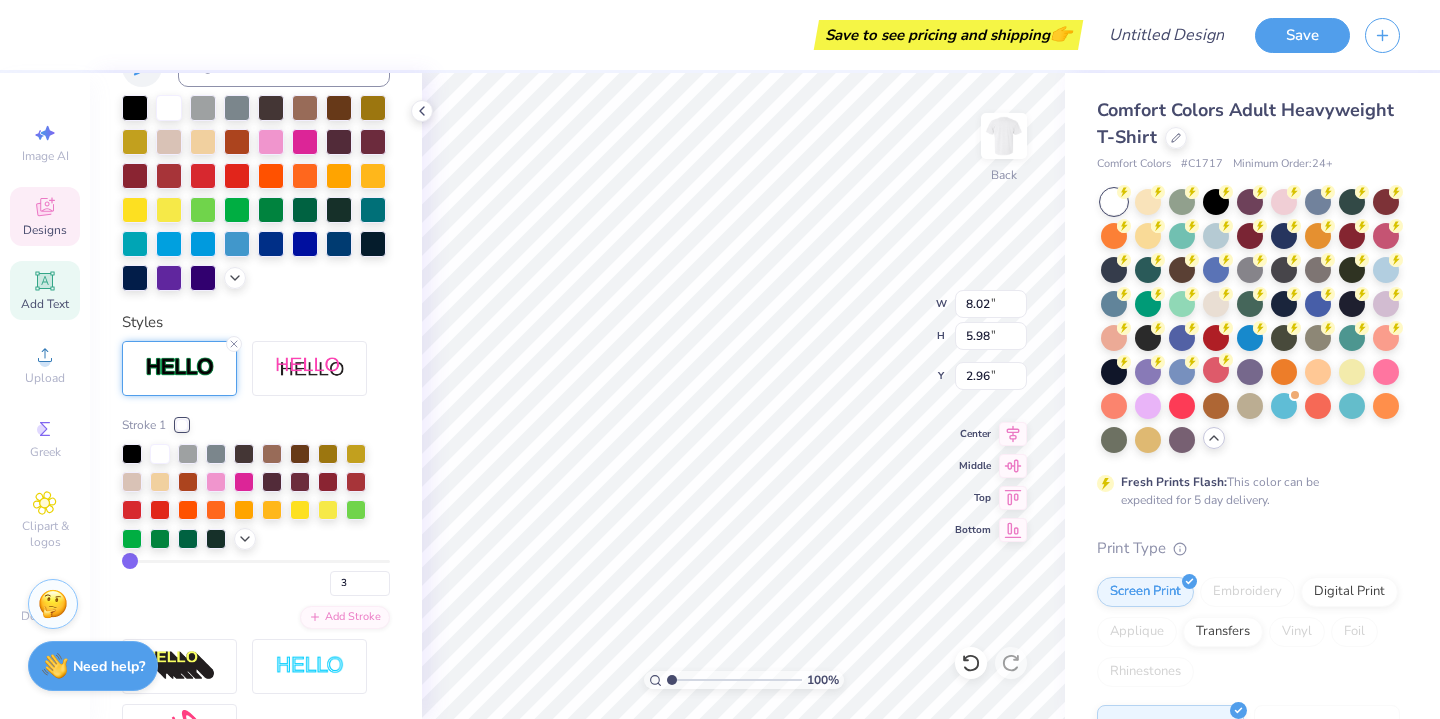 type on "1" 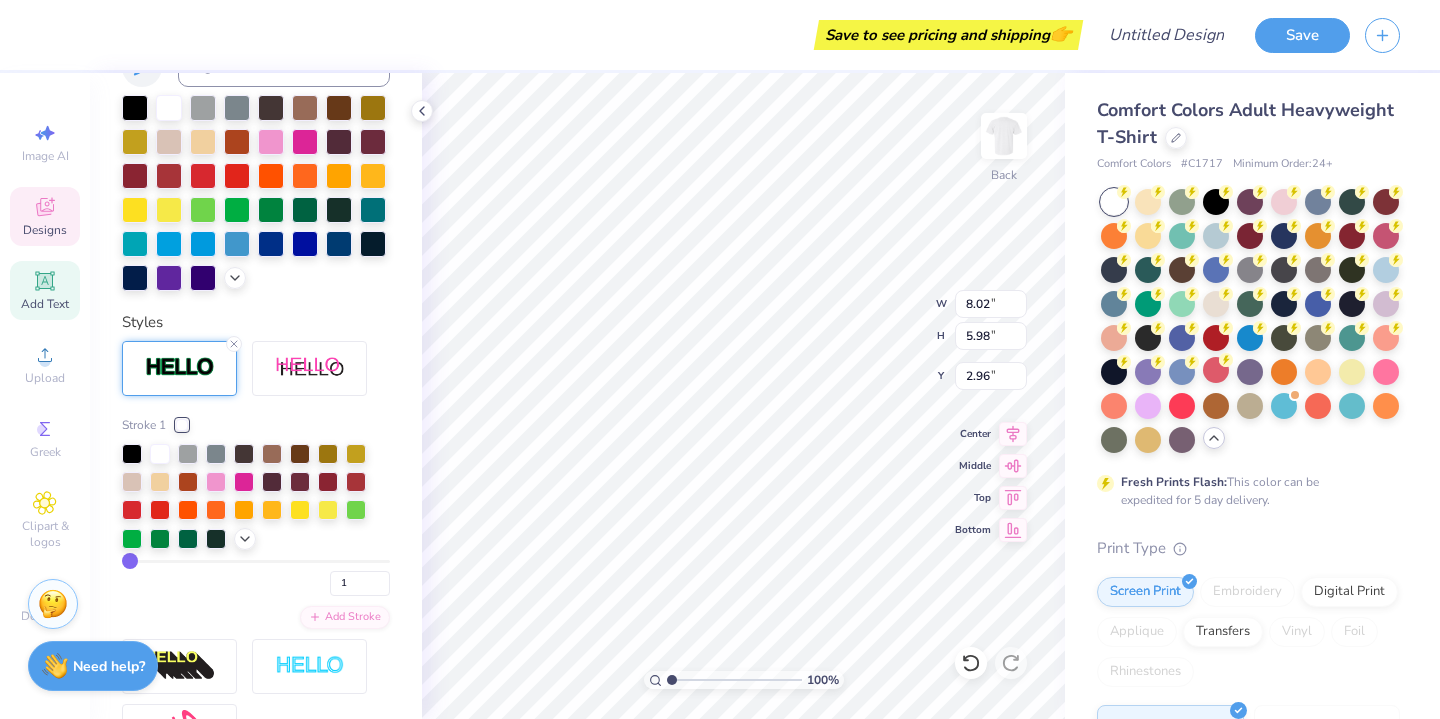 type on "7.89" 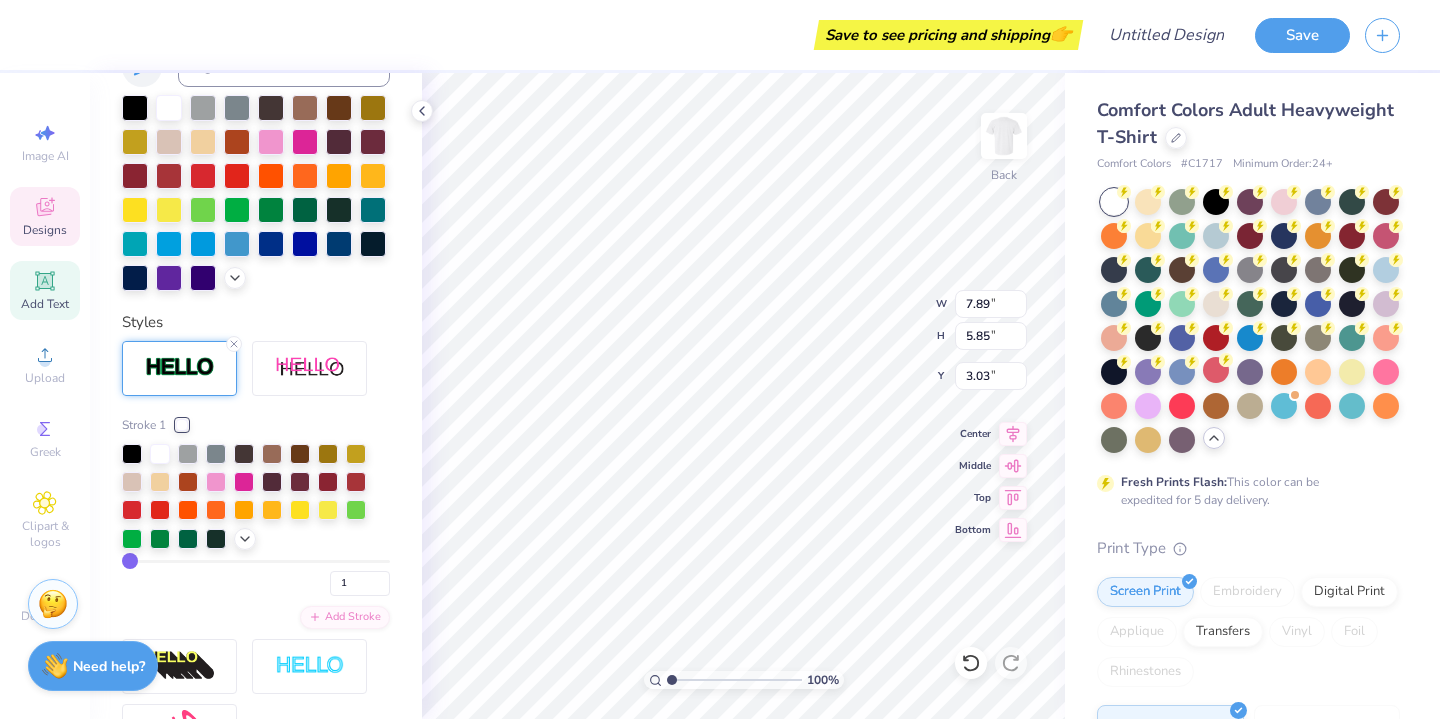 type on "2" 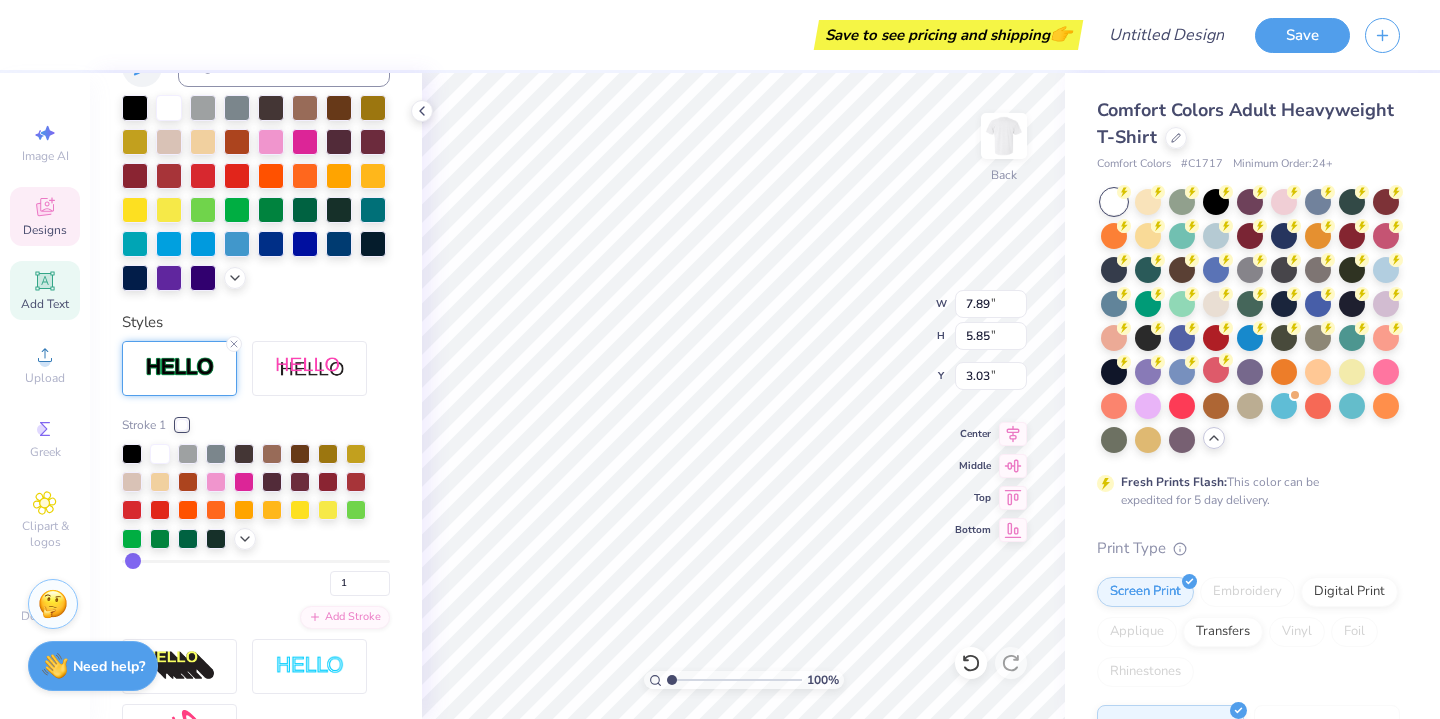 type on "2" 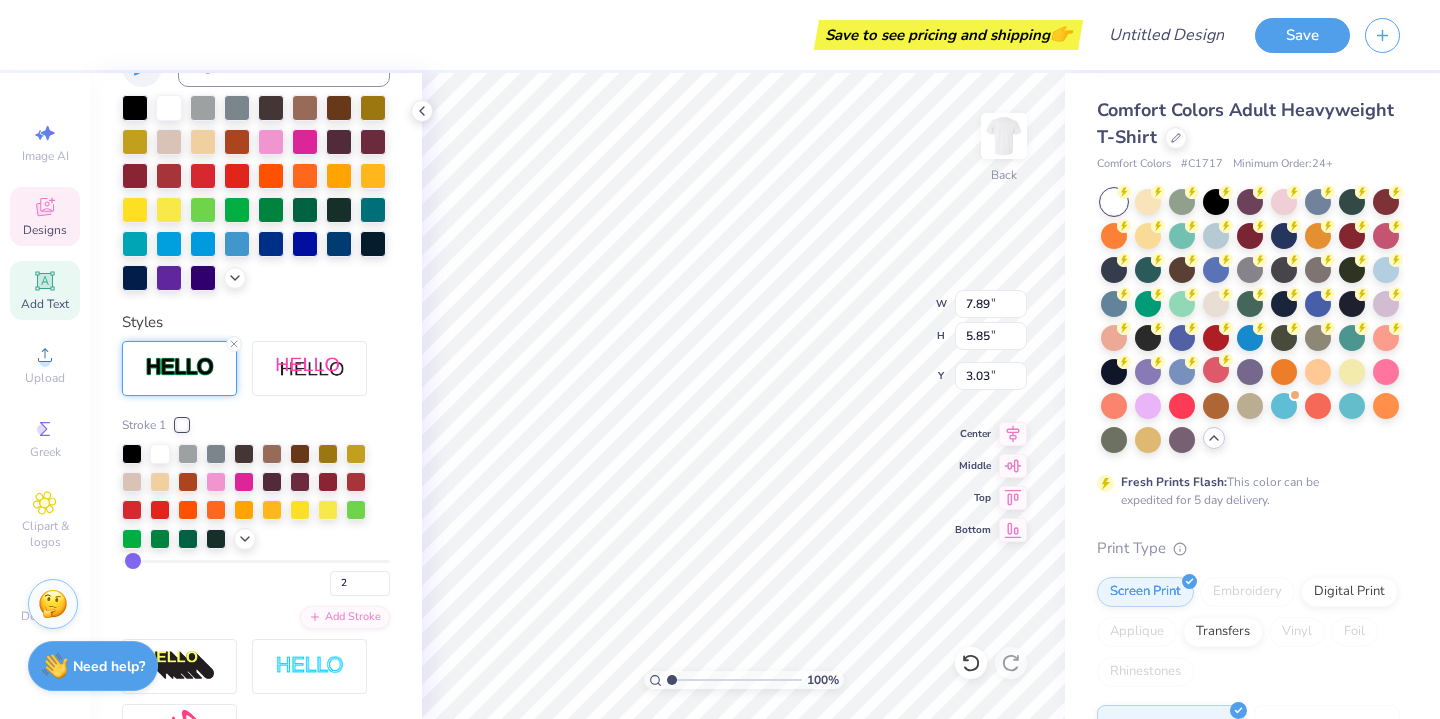 type on "2" 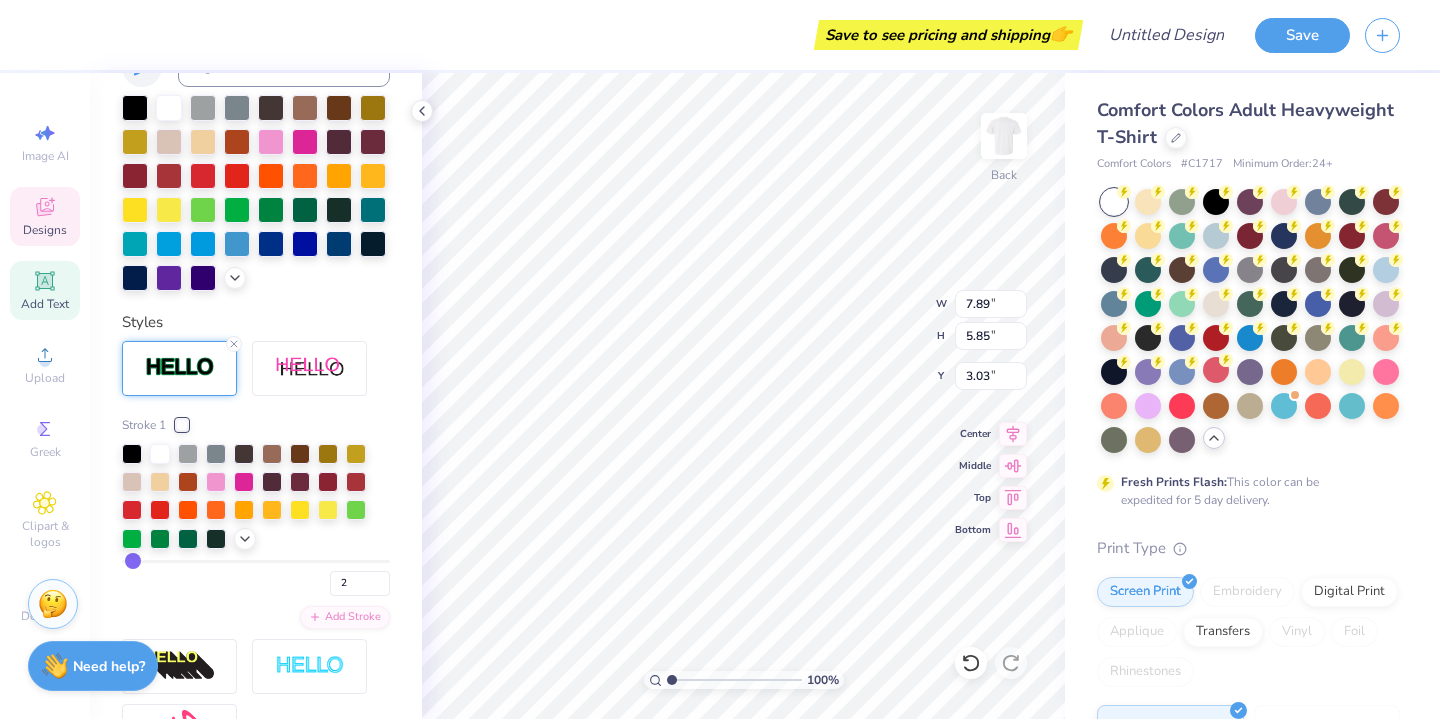 type on "7.91" 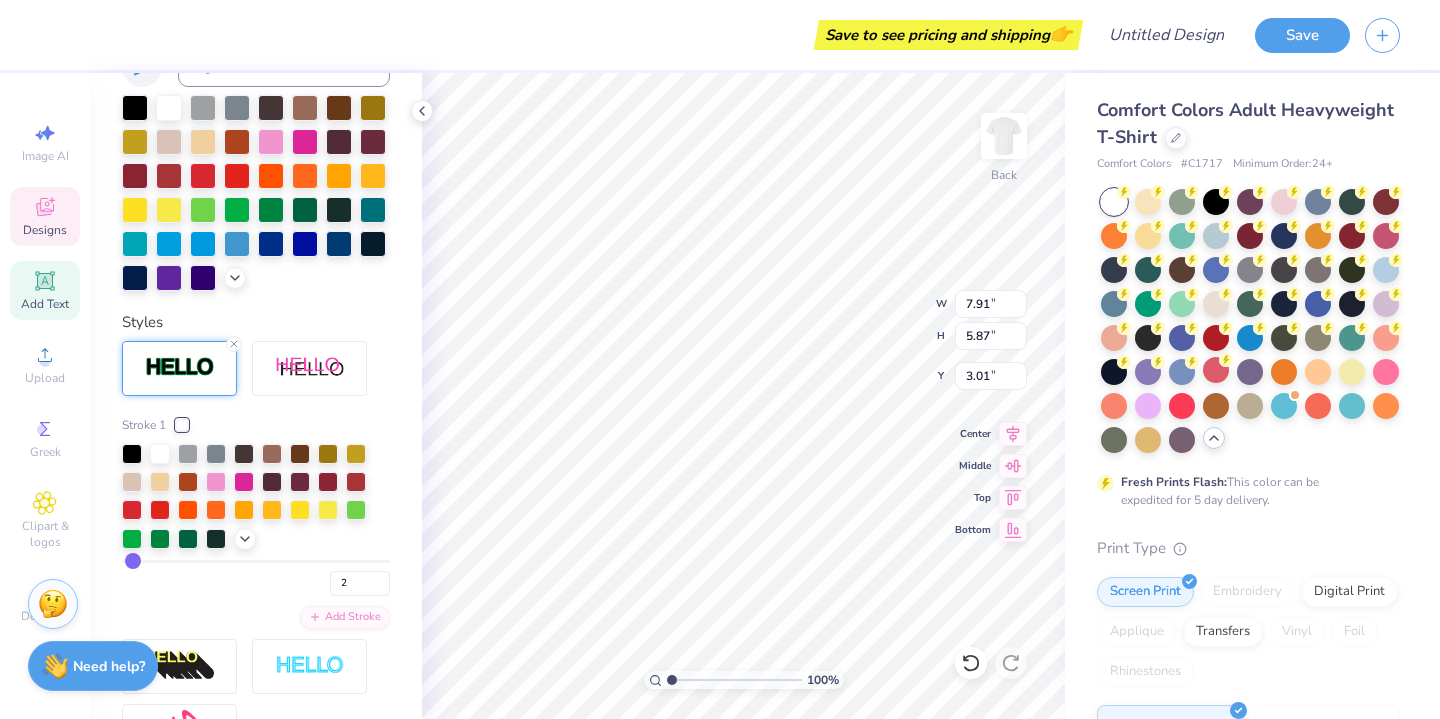 type on "1" 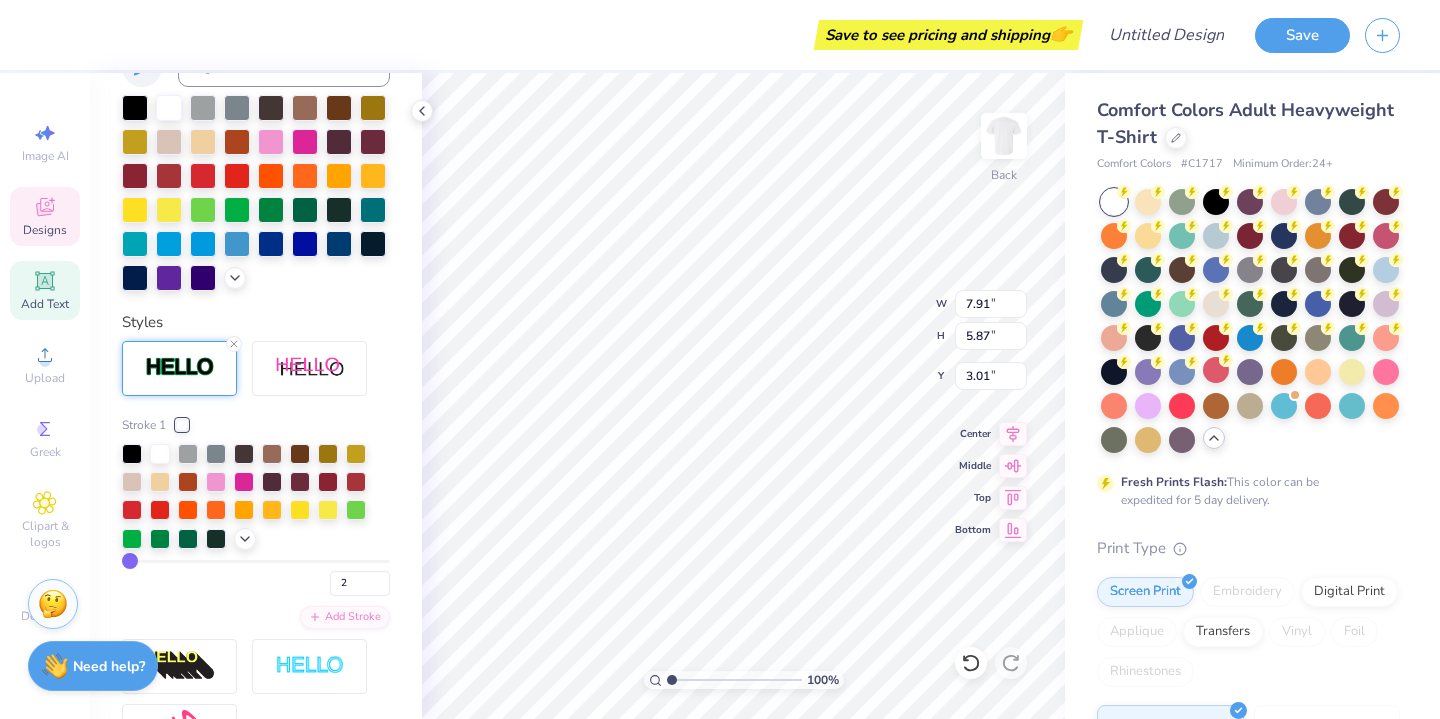 type on "1" 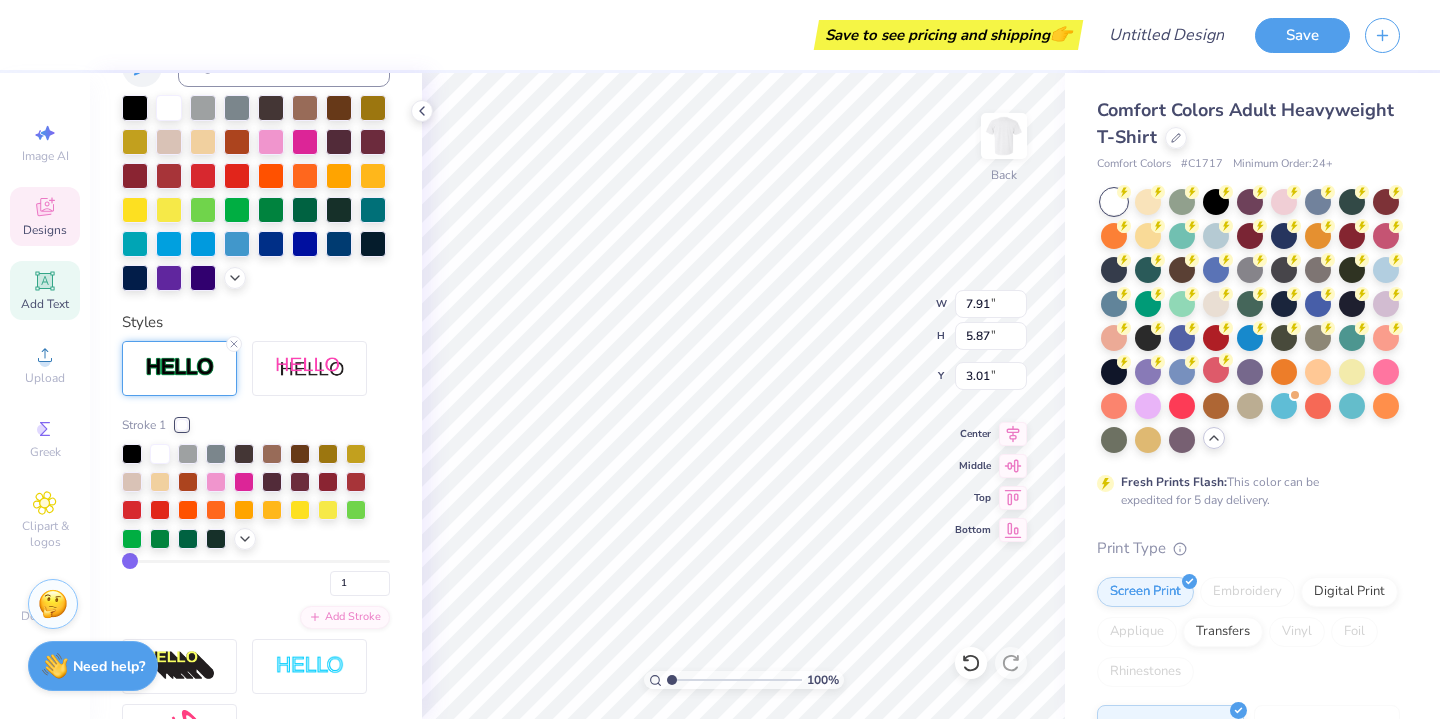type on "1" 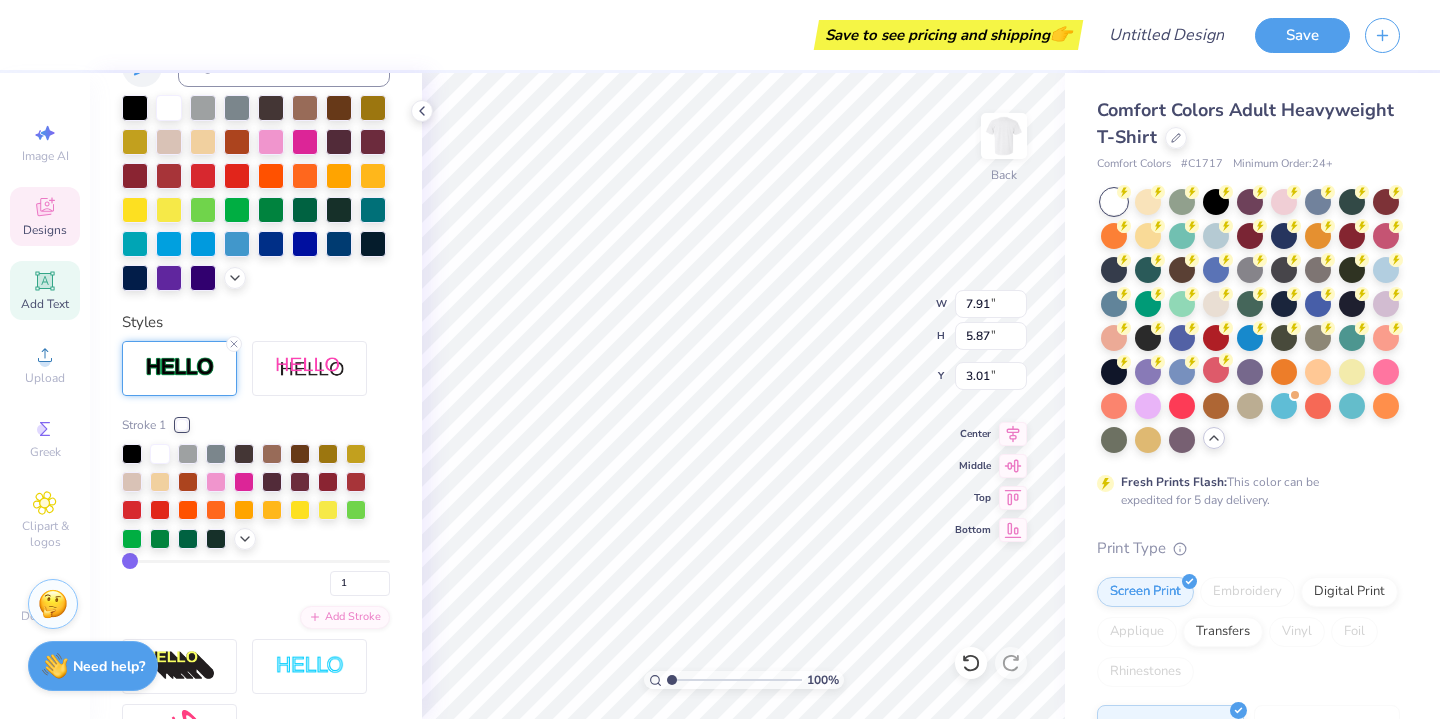 type on "7.89" 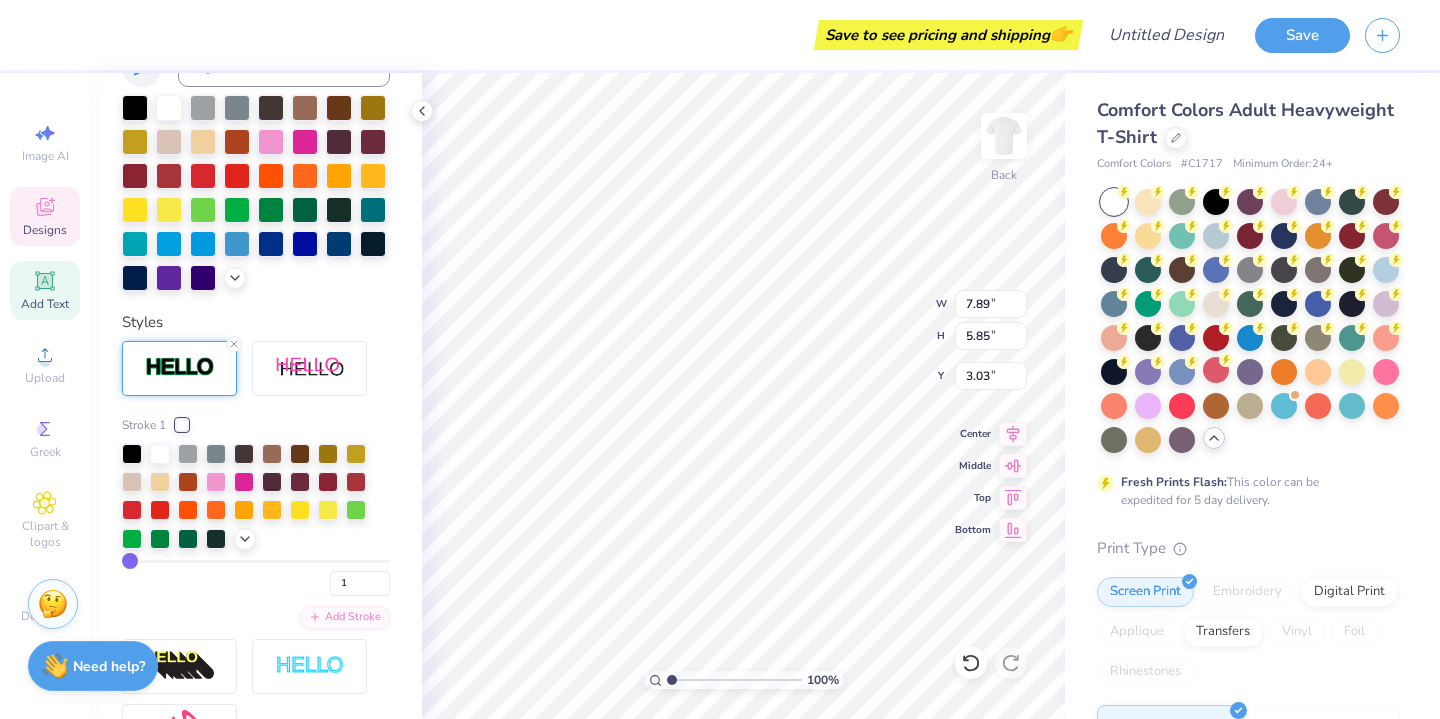 type on "p" 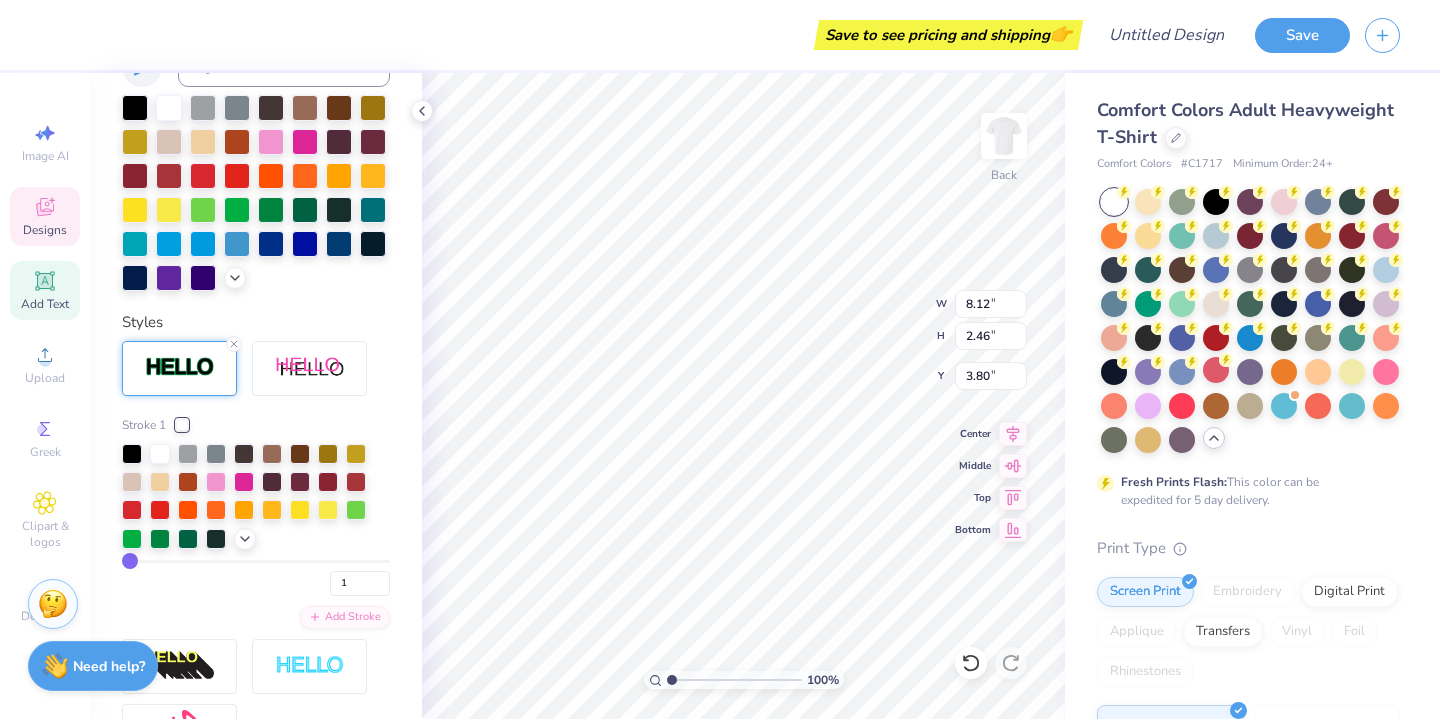 type on "8.12" 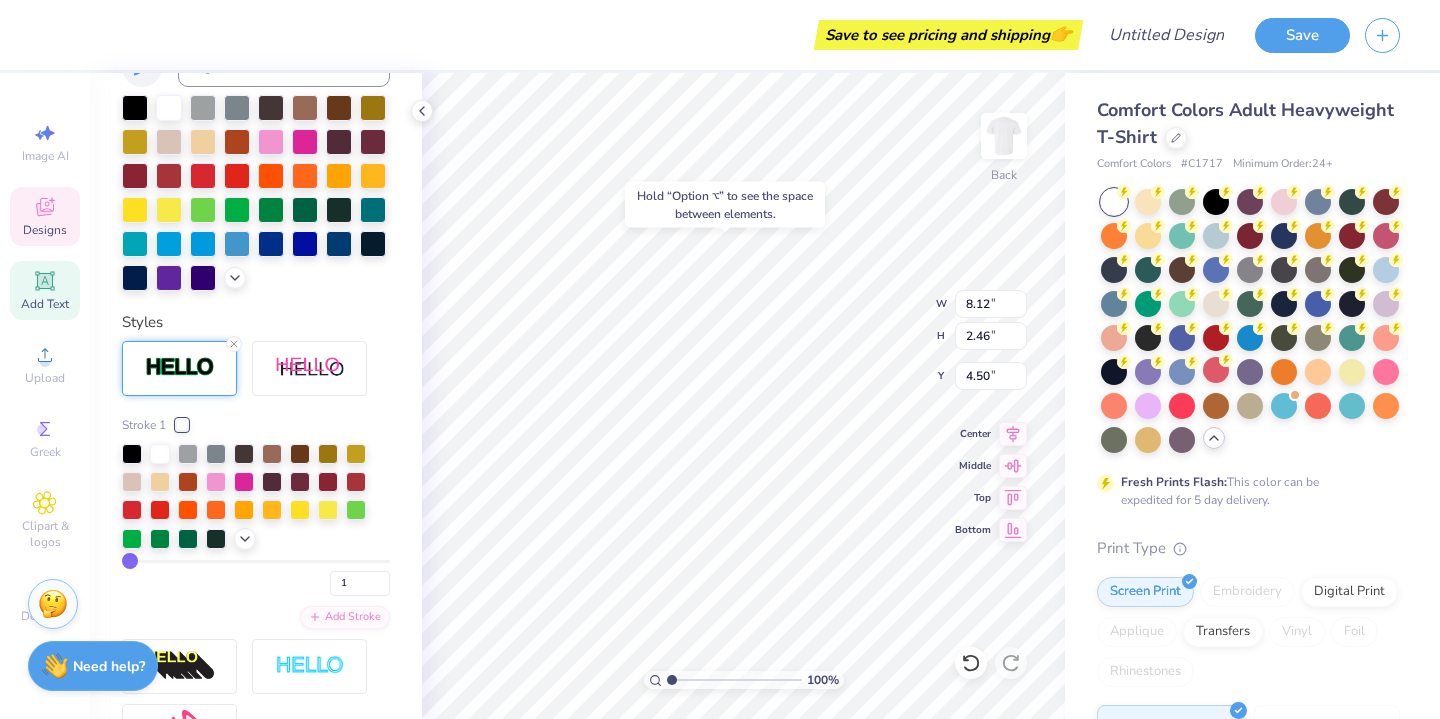type on "4.50" 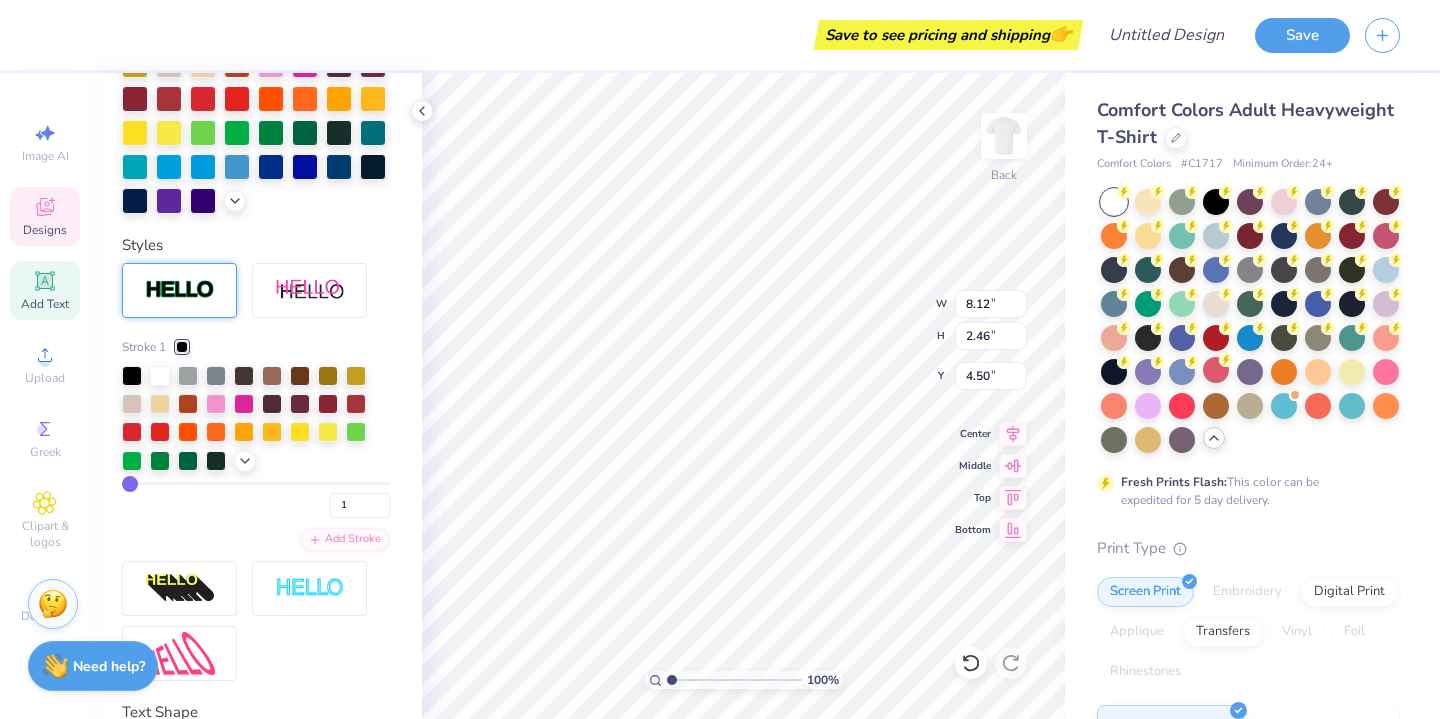 type on "2.81" 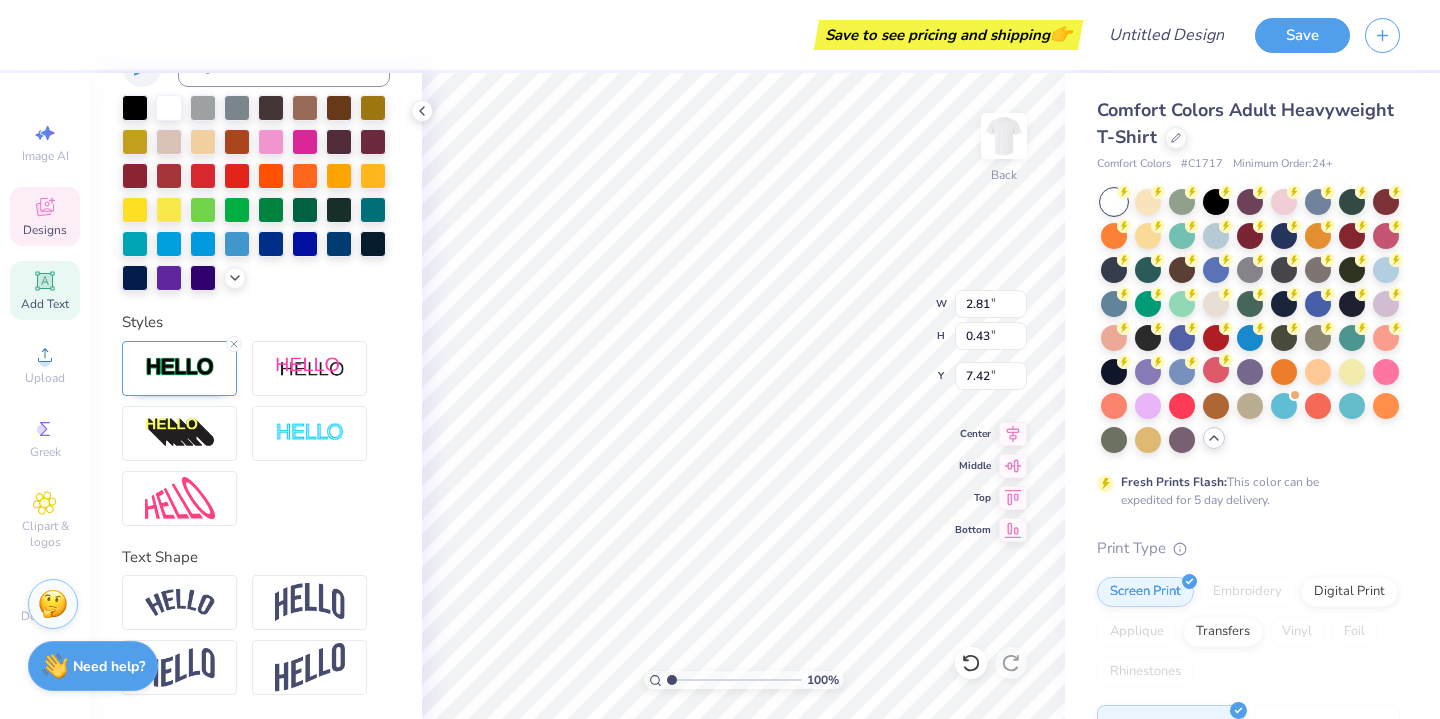 type on "2.82" 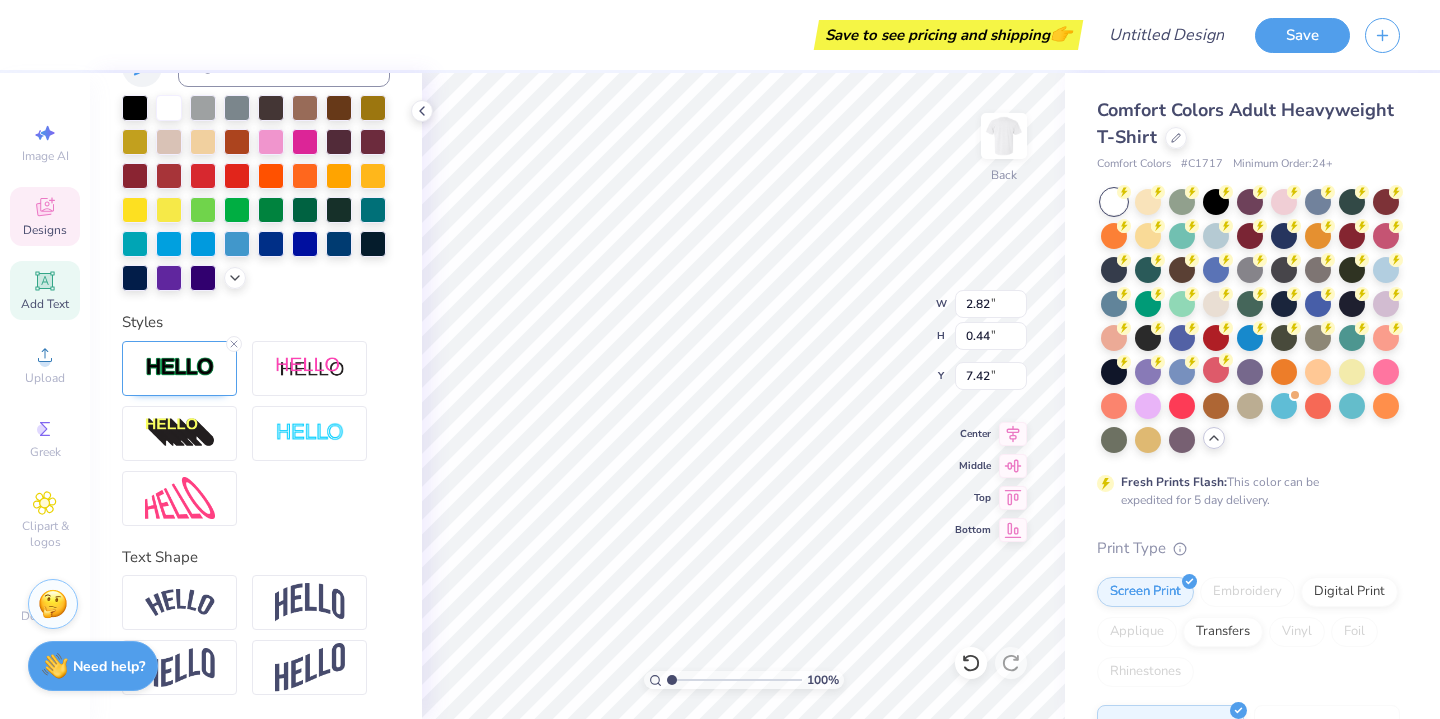 scroll, scrollTop: 0, scrollLeft: 3, axis: horizontal 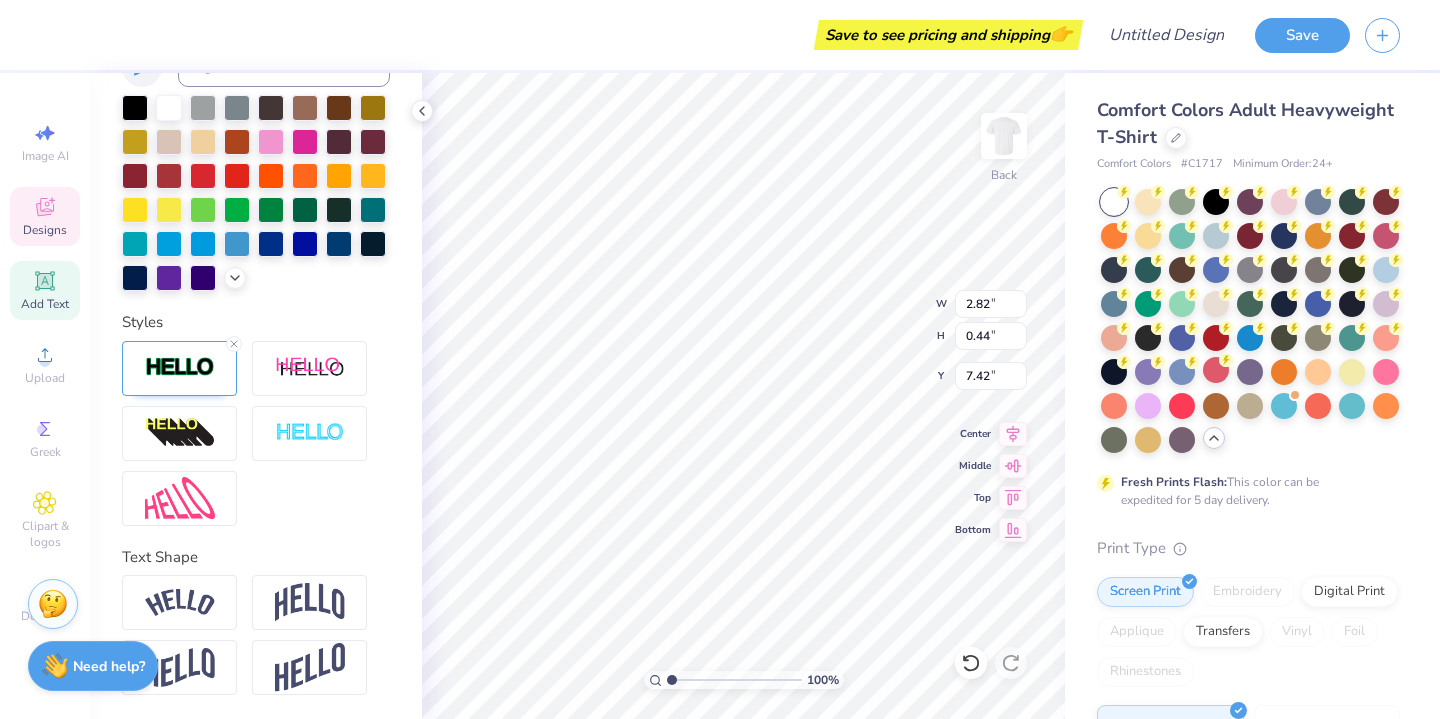 type on "T" 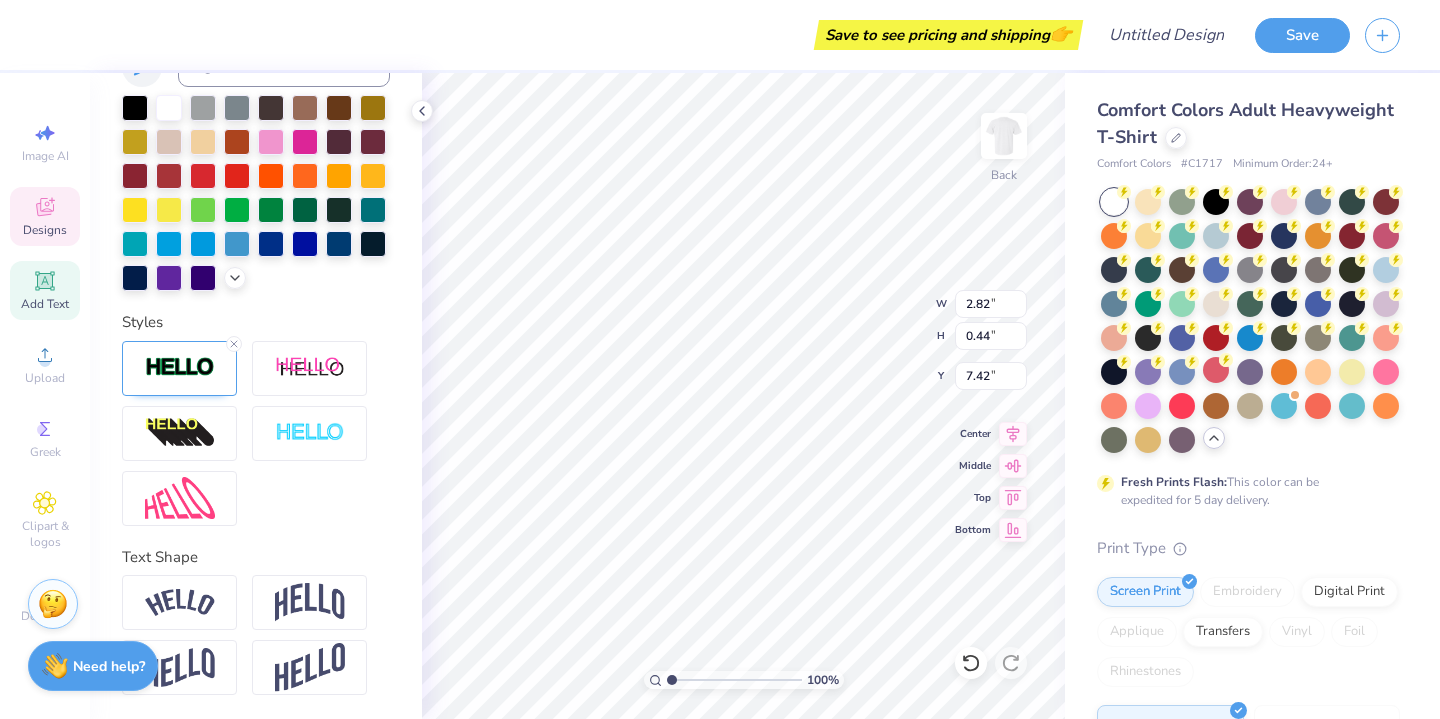 scroll, scrollTop: 0, scrollLeft: 0, axis: both 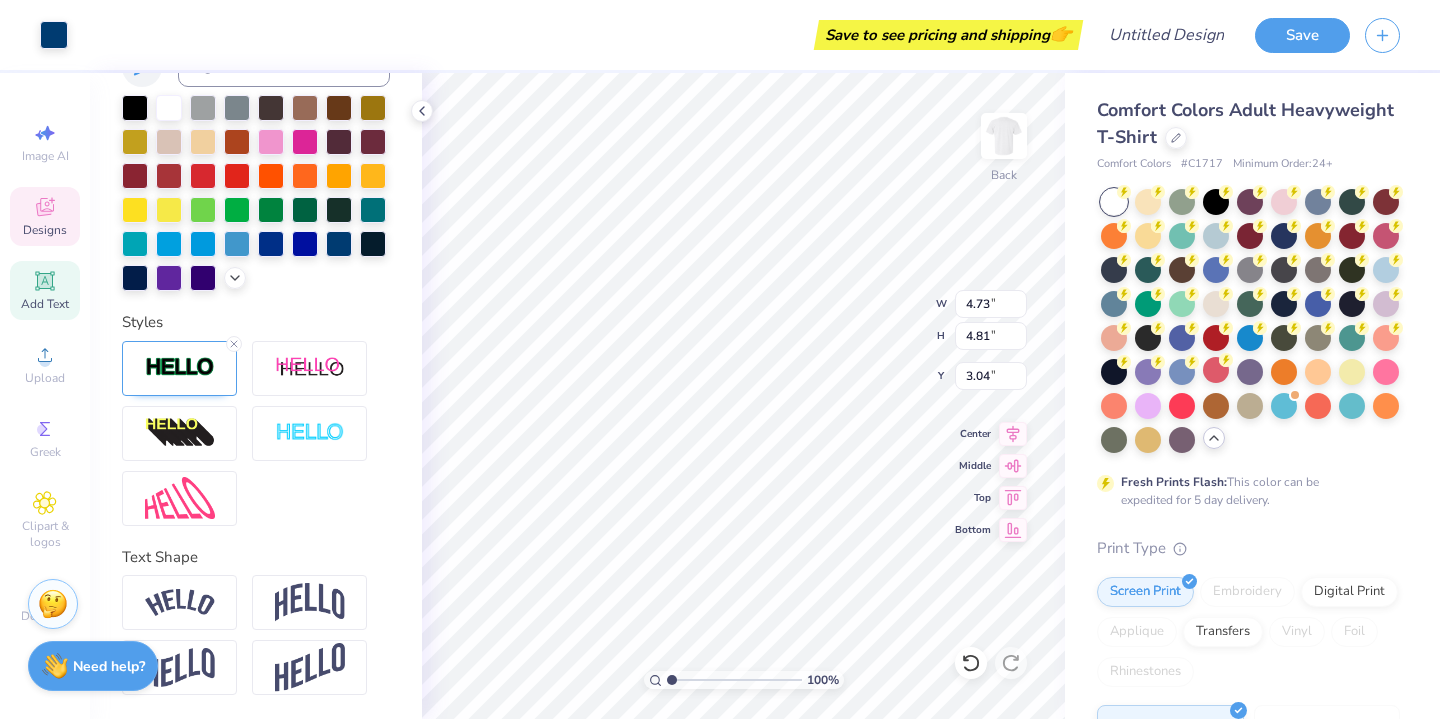 type on "4.73" 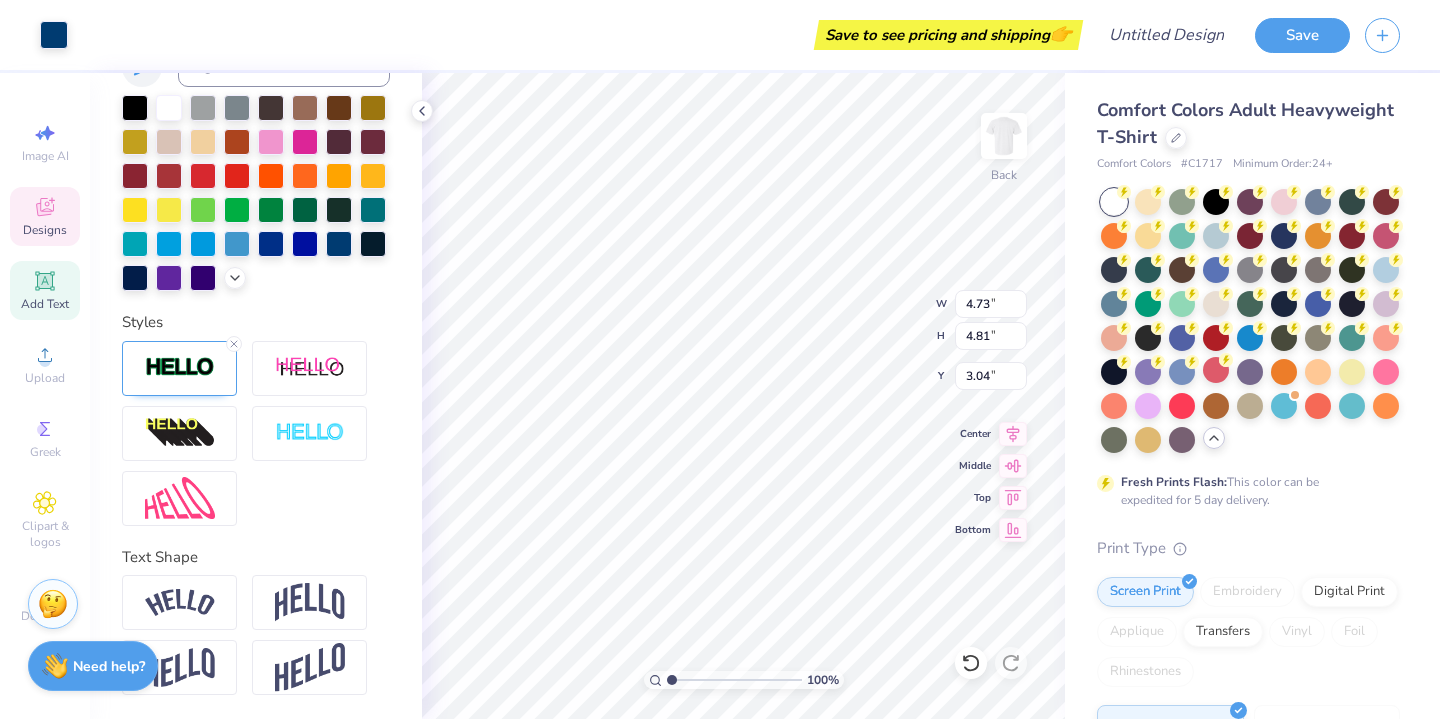 type on "1.66" 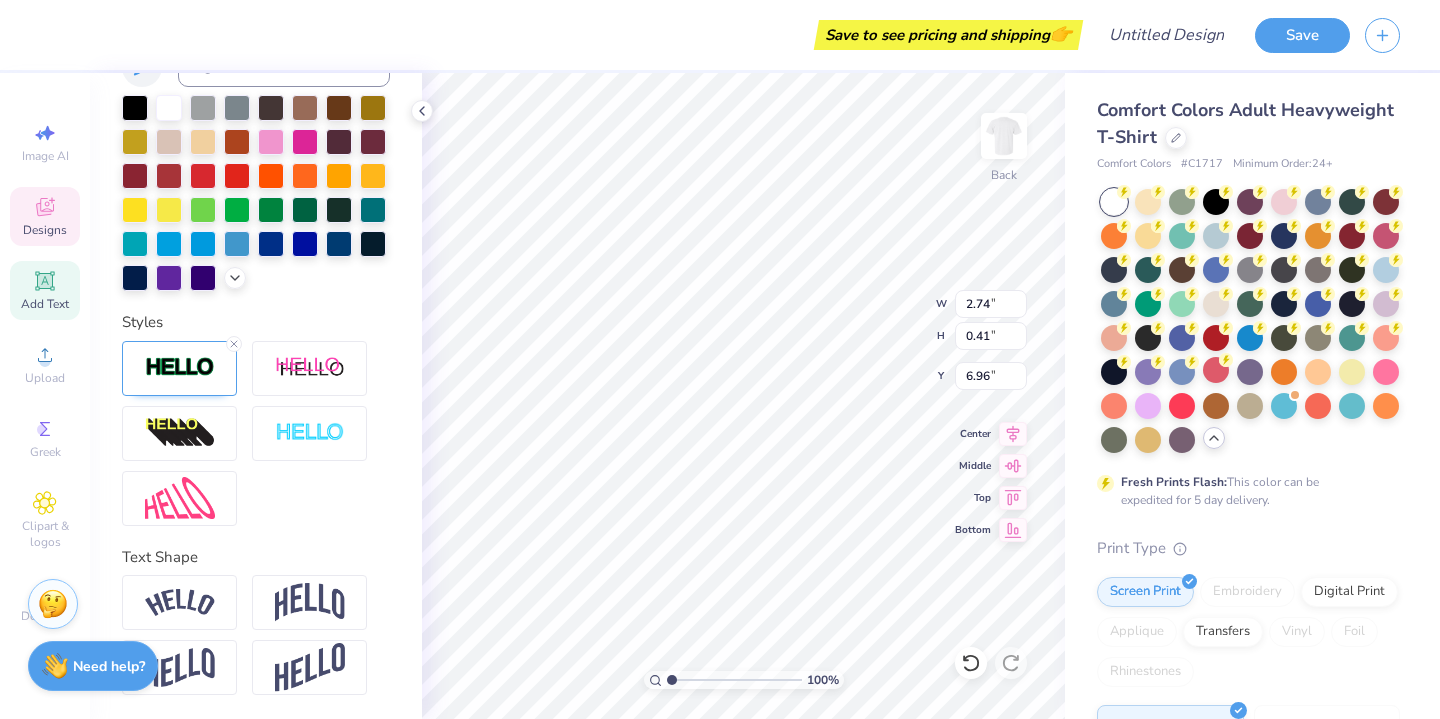 type on "4.73" 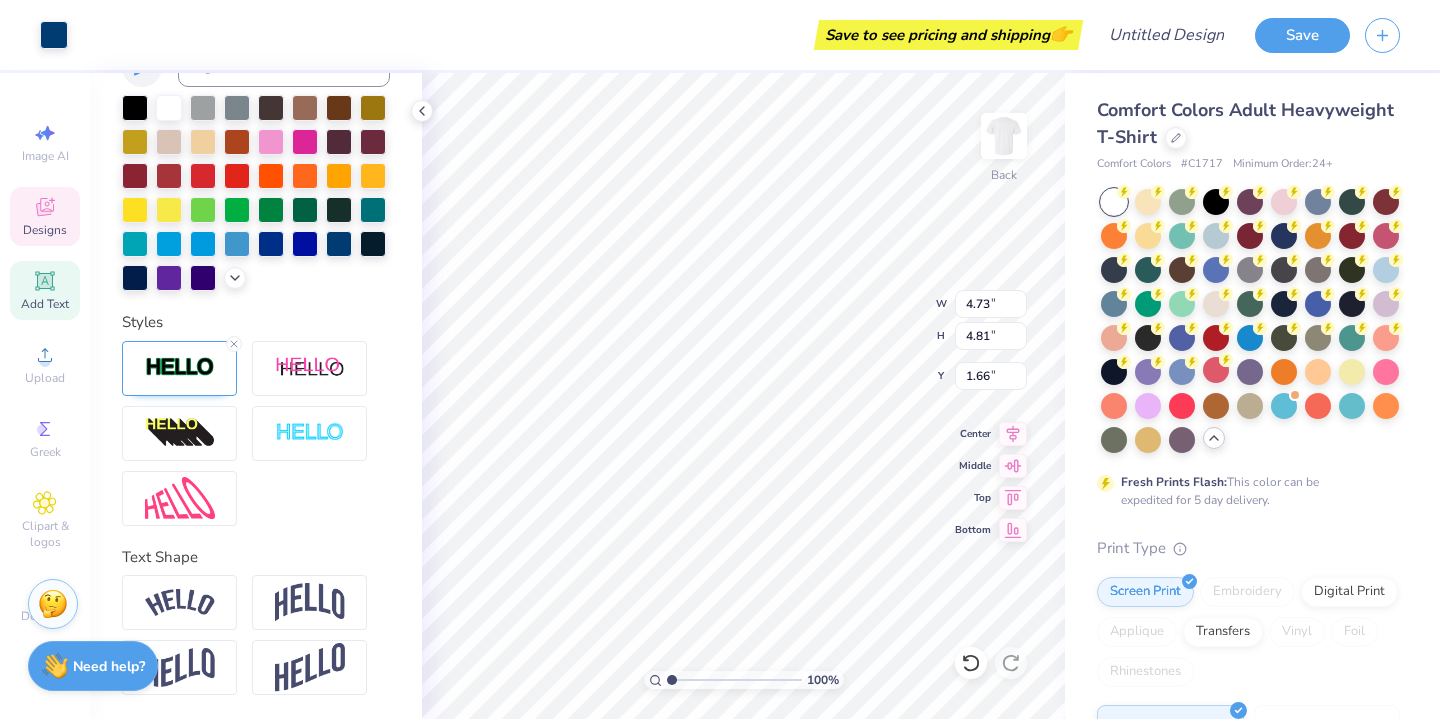 type on "3.32" 